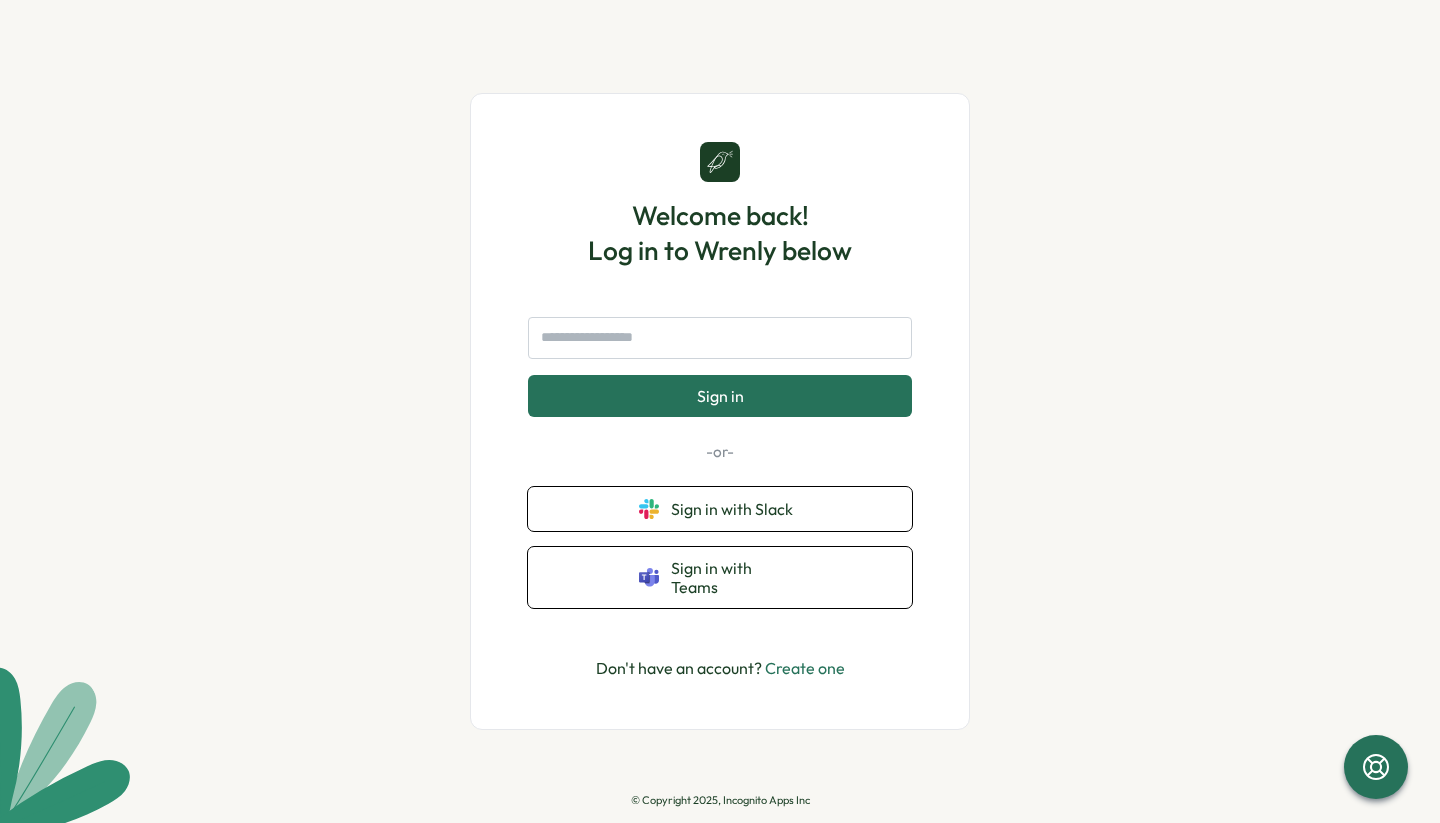 scroll, scrollTop: 0, scrollLeft: 0, axis: both 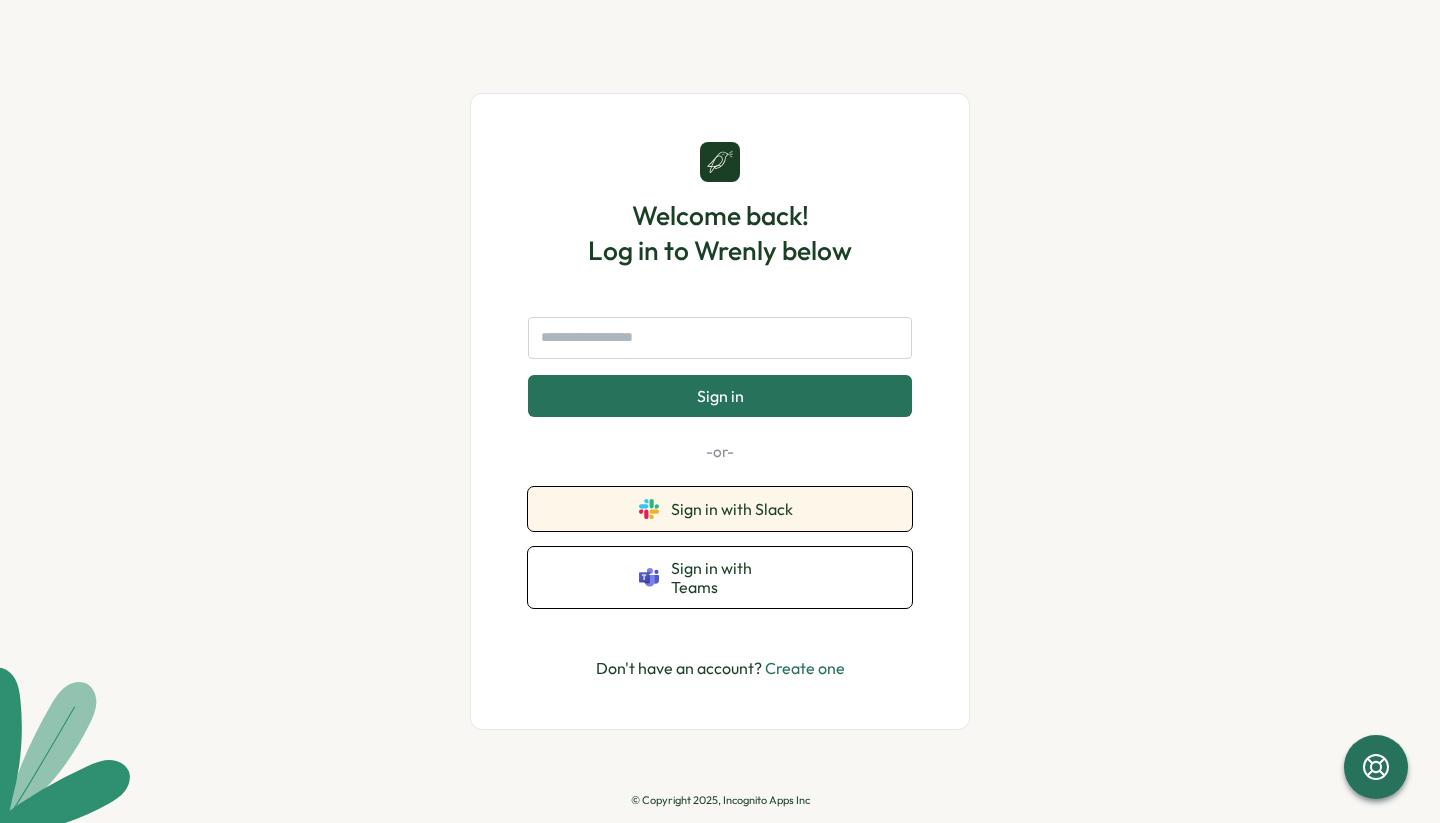 click on "Sign in with Slack" at bounding box center [736, 509] 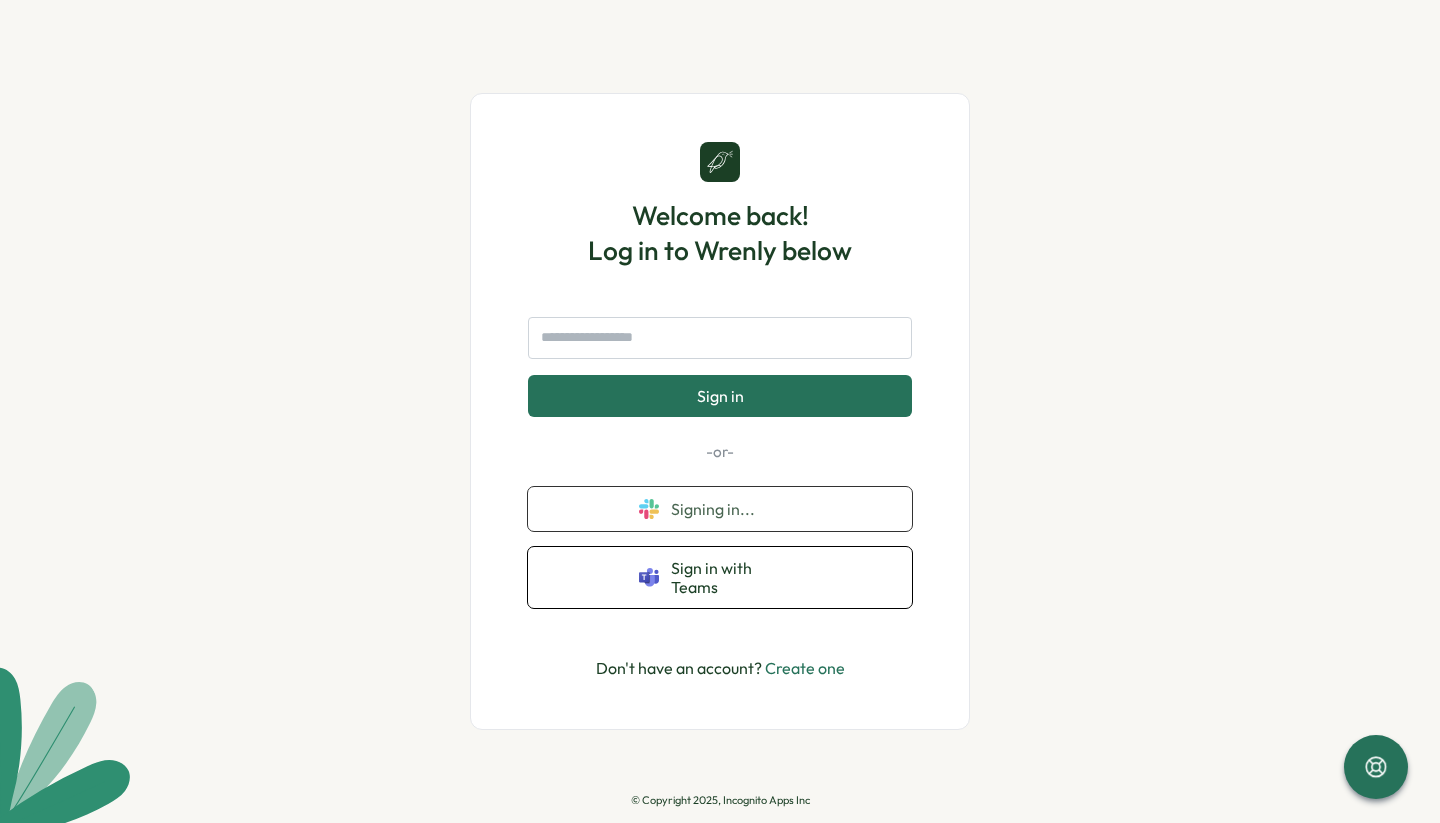 scroll, scrollTop: 0, scrollLeft: 0, axis: both 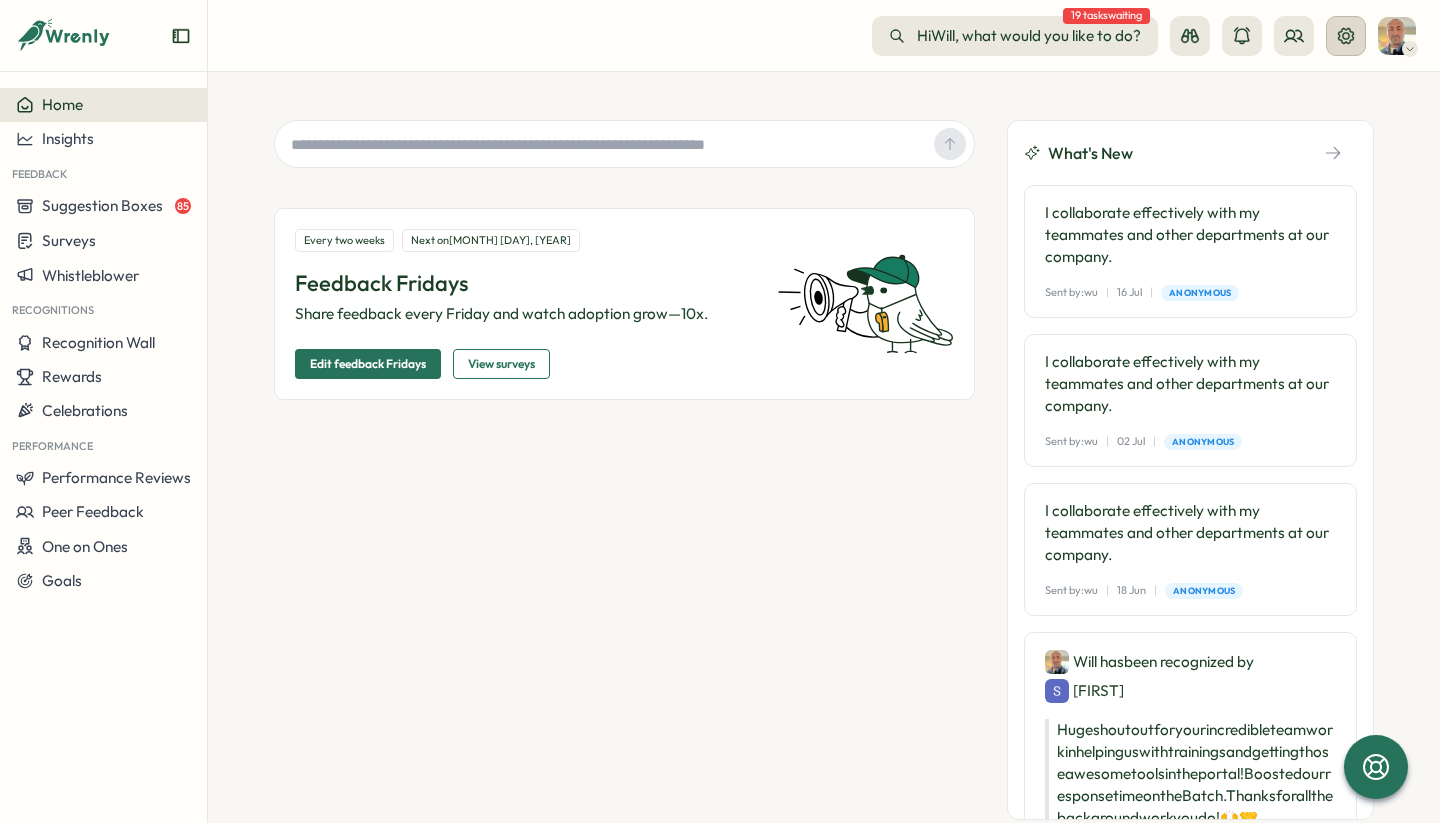 click 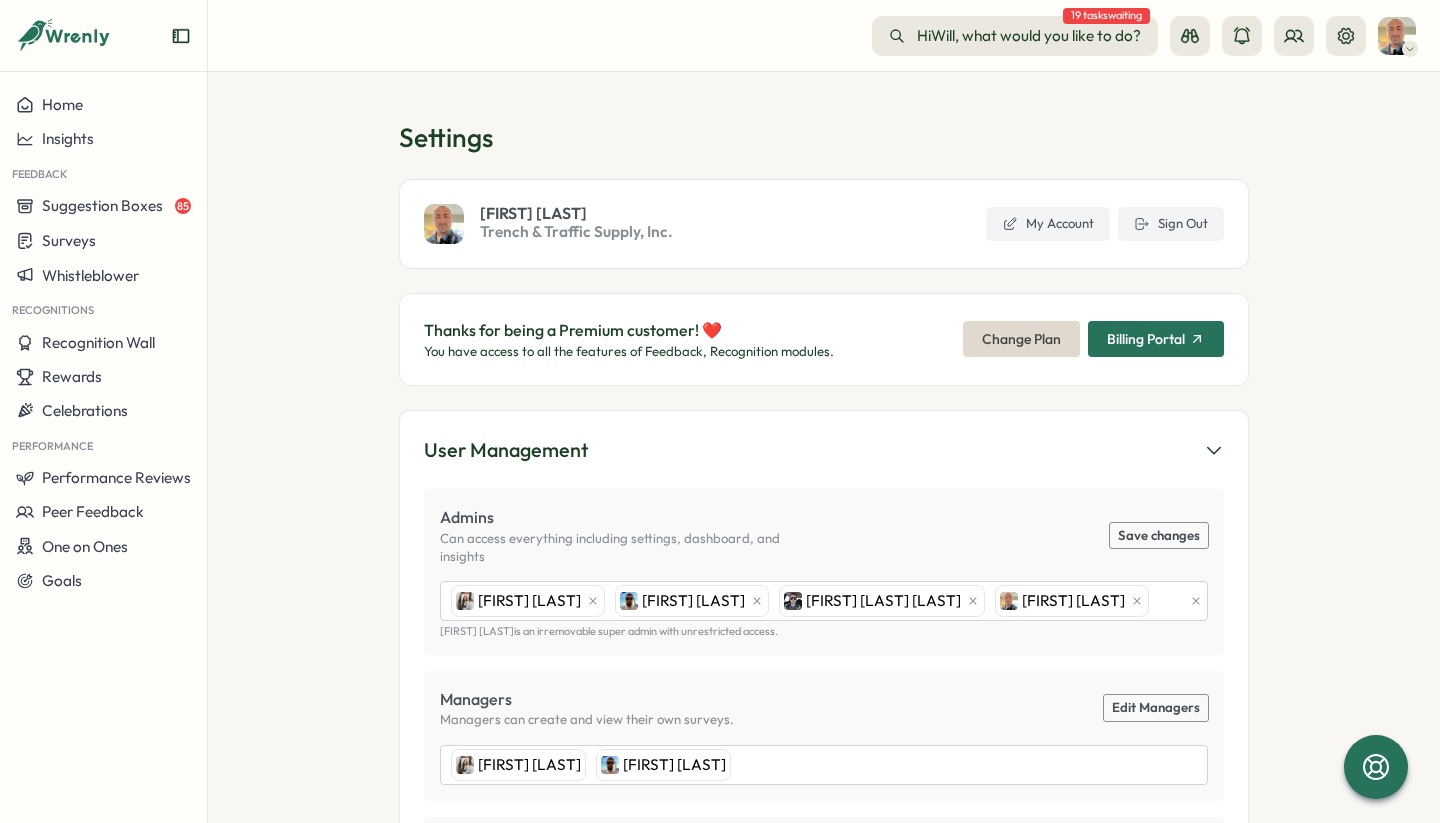 scroll, scrollTop: 0, scrollLeft: 0, axis: both 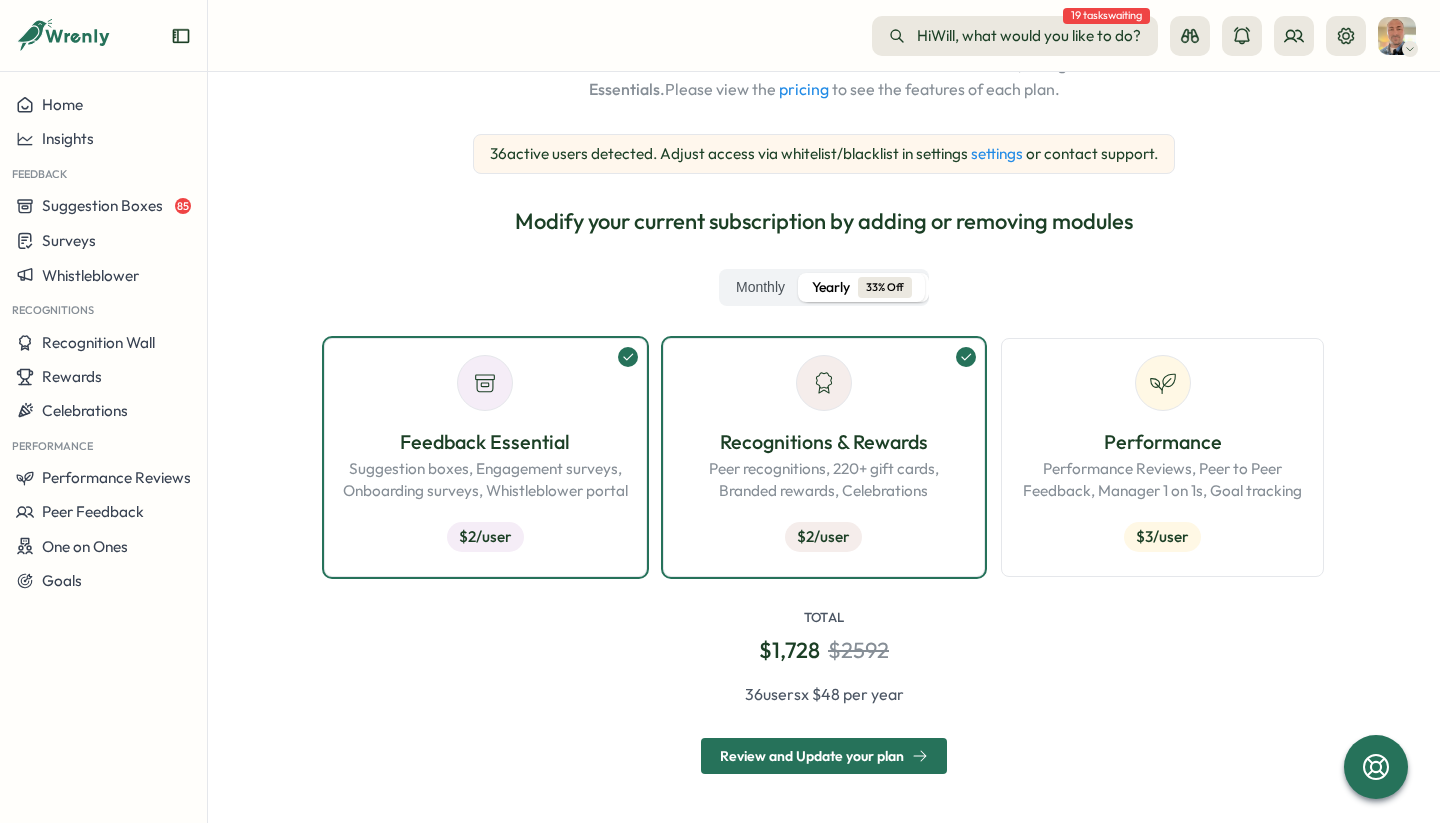 click on "Review and Update your plan" at bounding box center (824, 756) 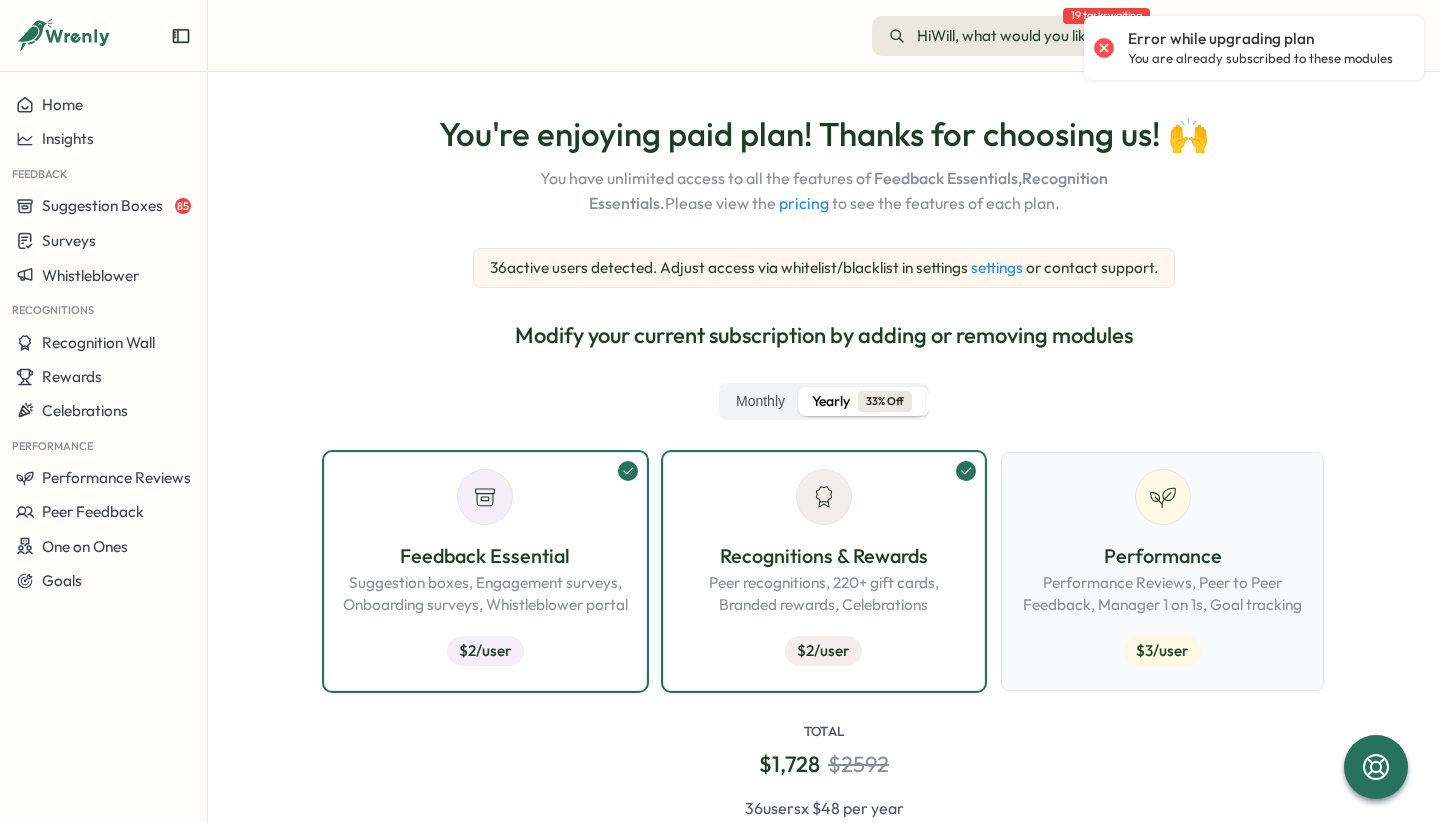 scroll, scrollTop: 24, scrollLeft: 0, axis: vertical 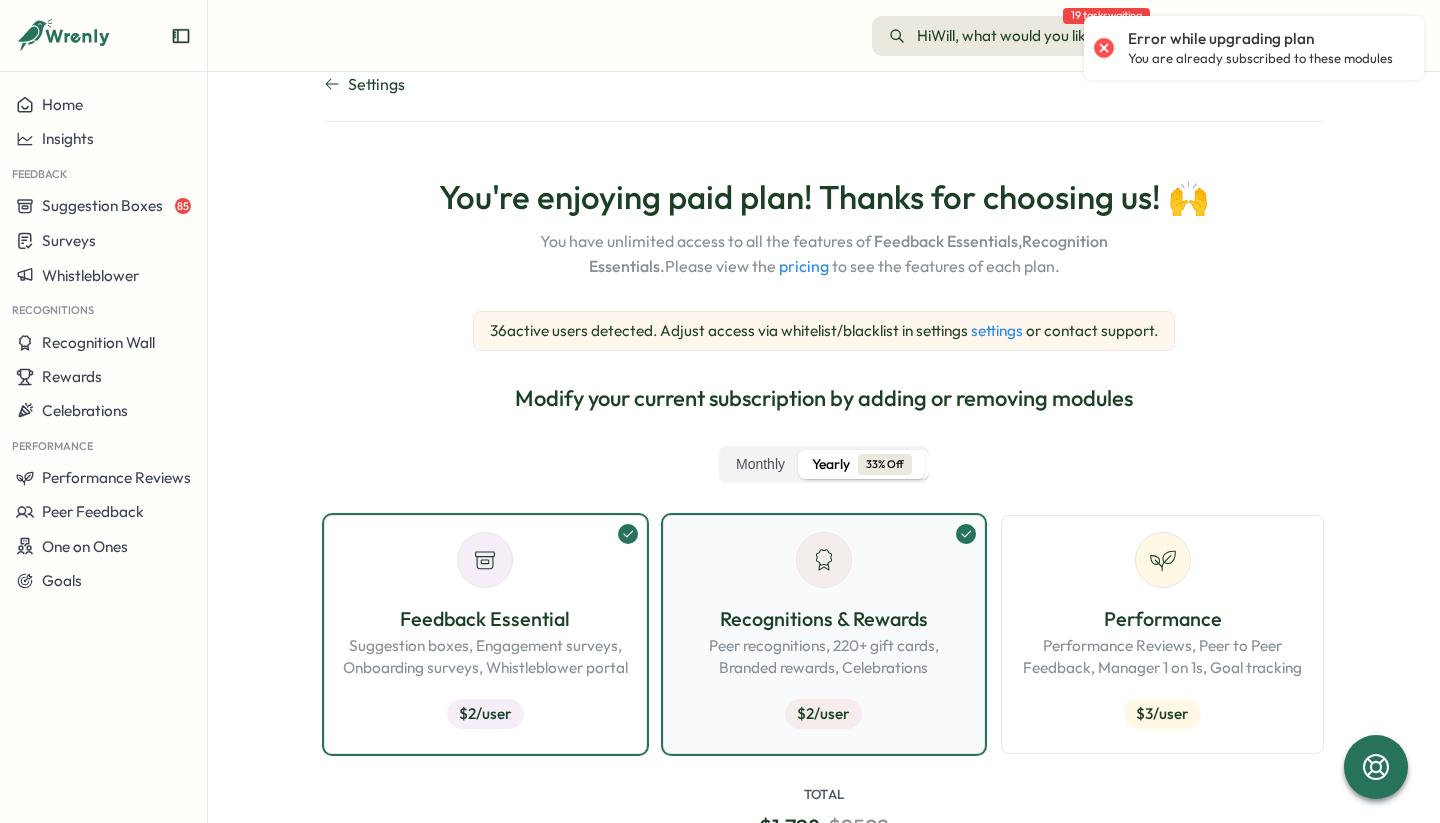 click on "Recognitions & Rewards" at bounding box center (824, 619) 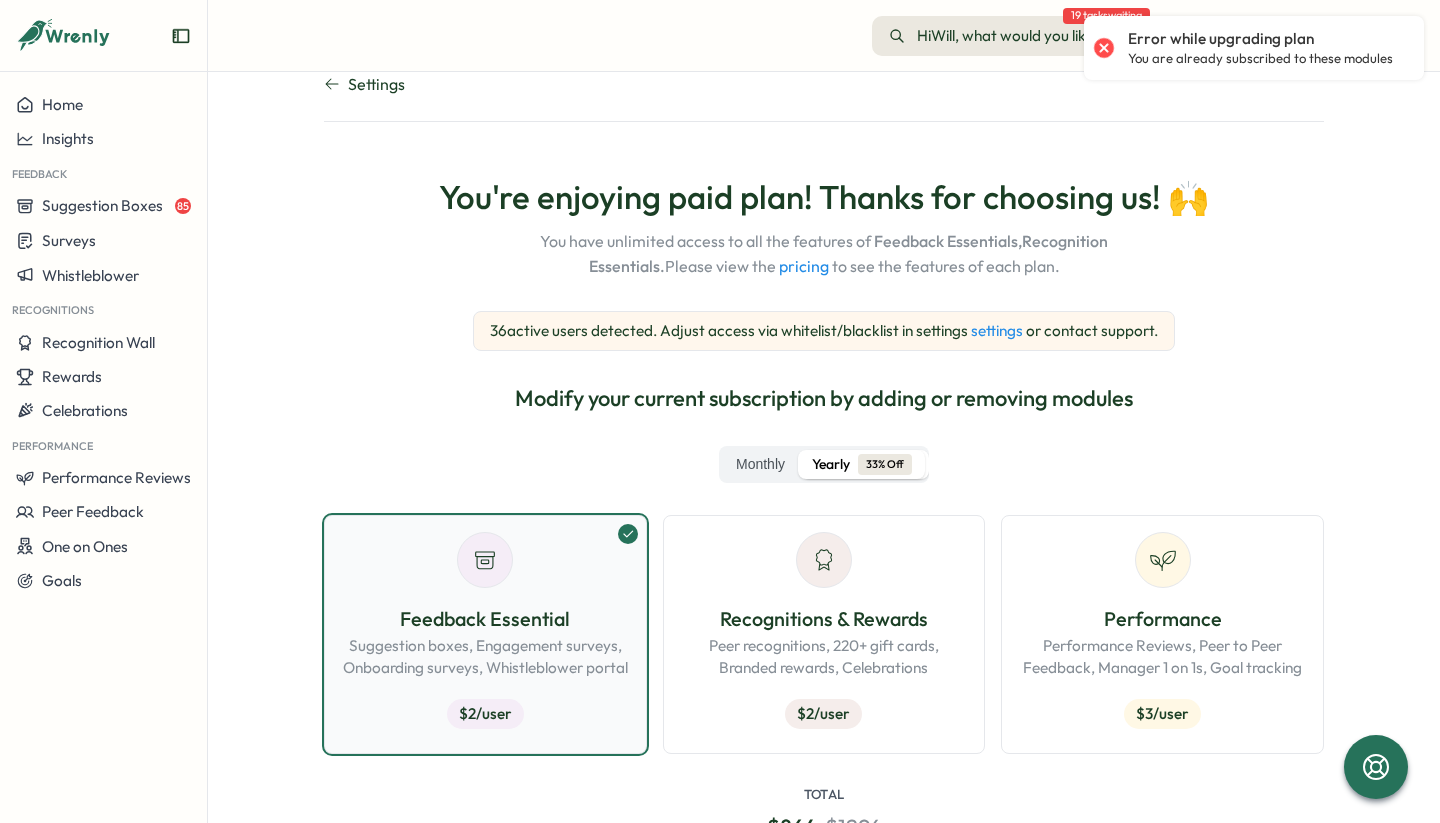 click on "Suggestion boxes, Engagement surveys, Onboarding surveys, Whistleblower portal" at bounding box center (485, 657) 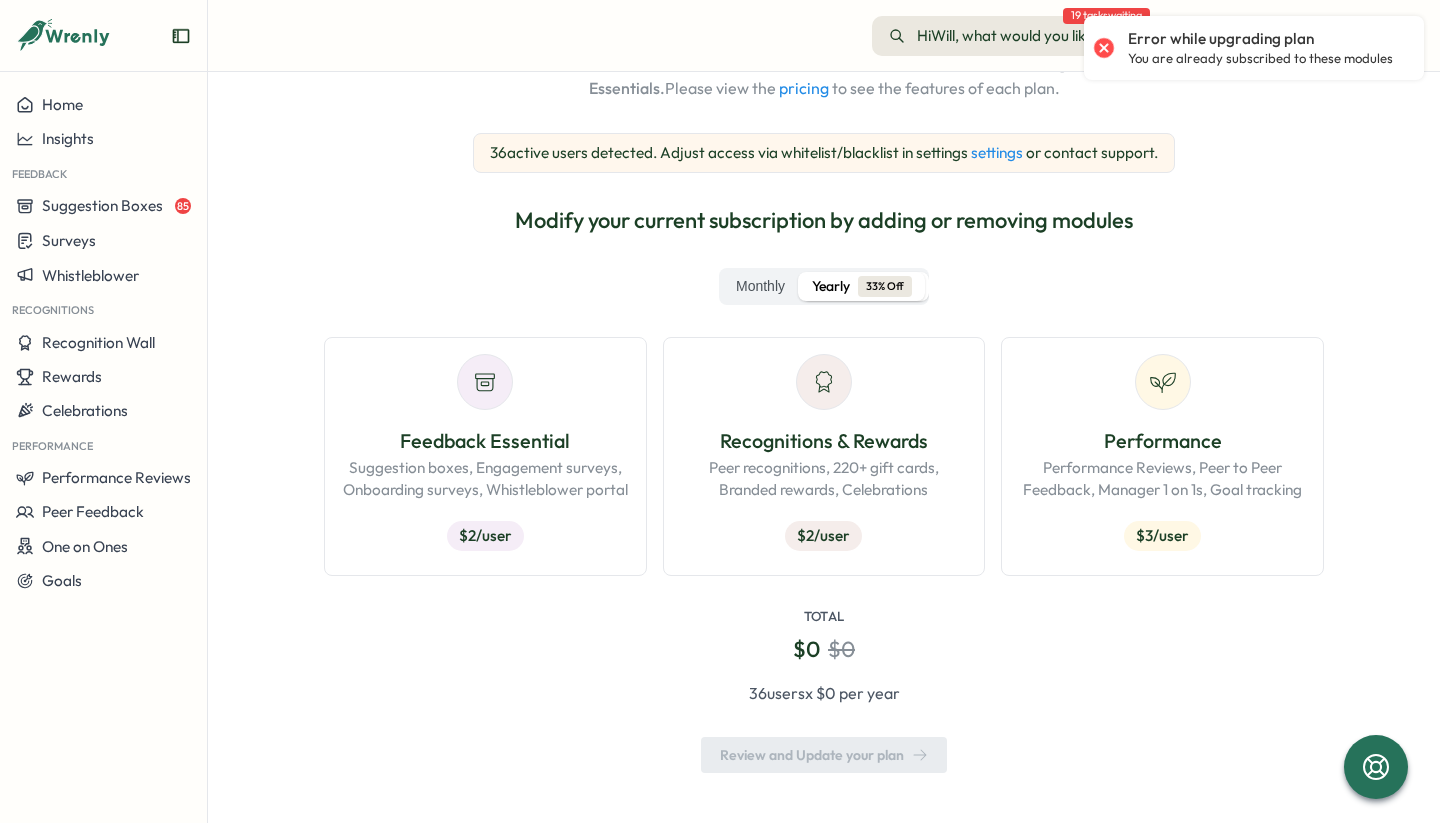 scroll, scrollTop: 201, scrollLeft: 0, axis: vertical 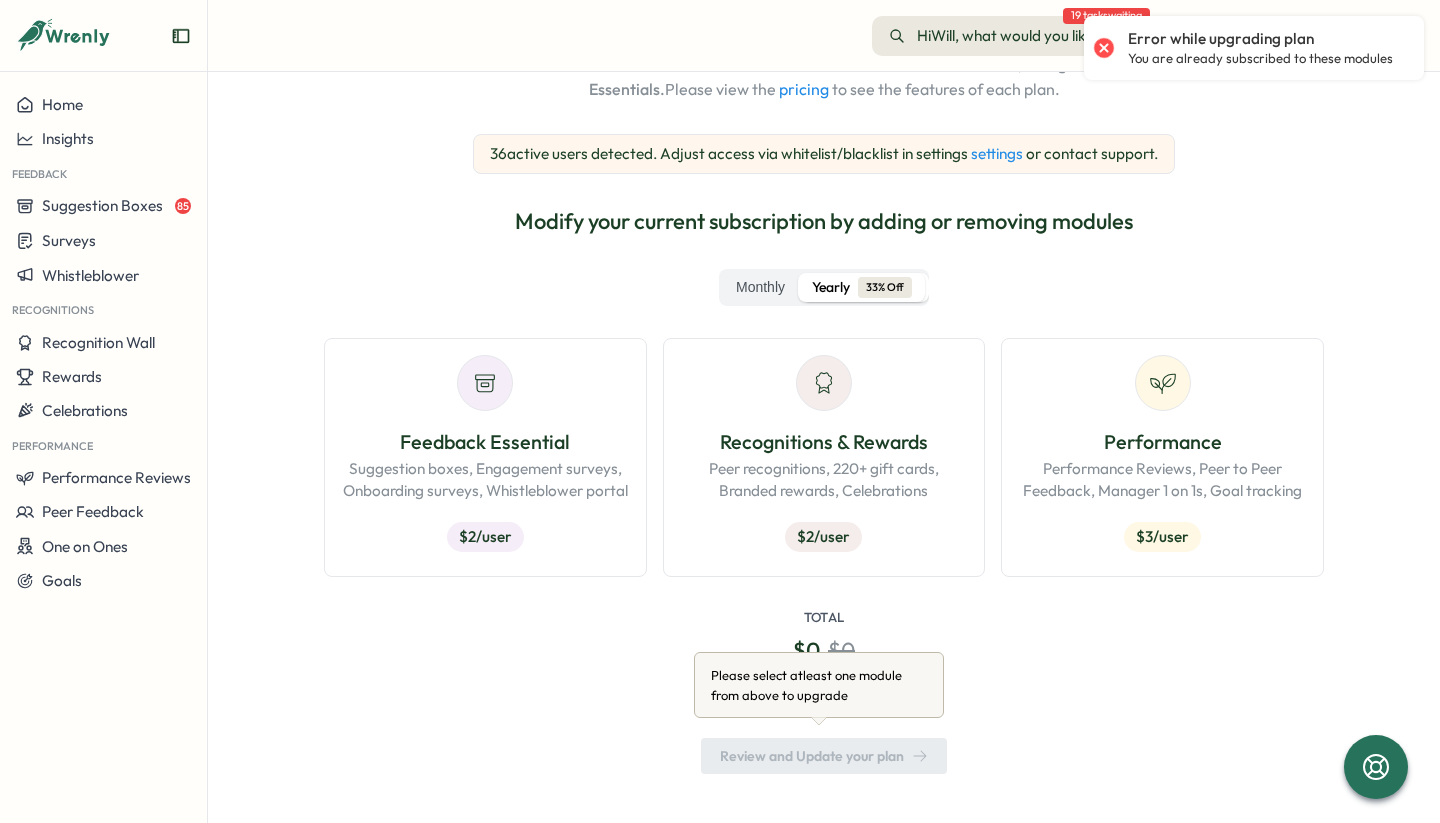 click on "Review and Update your plan" at bounding box center [824, 756] 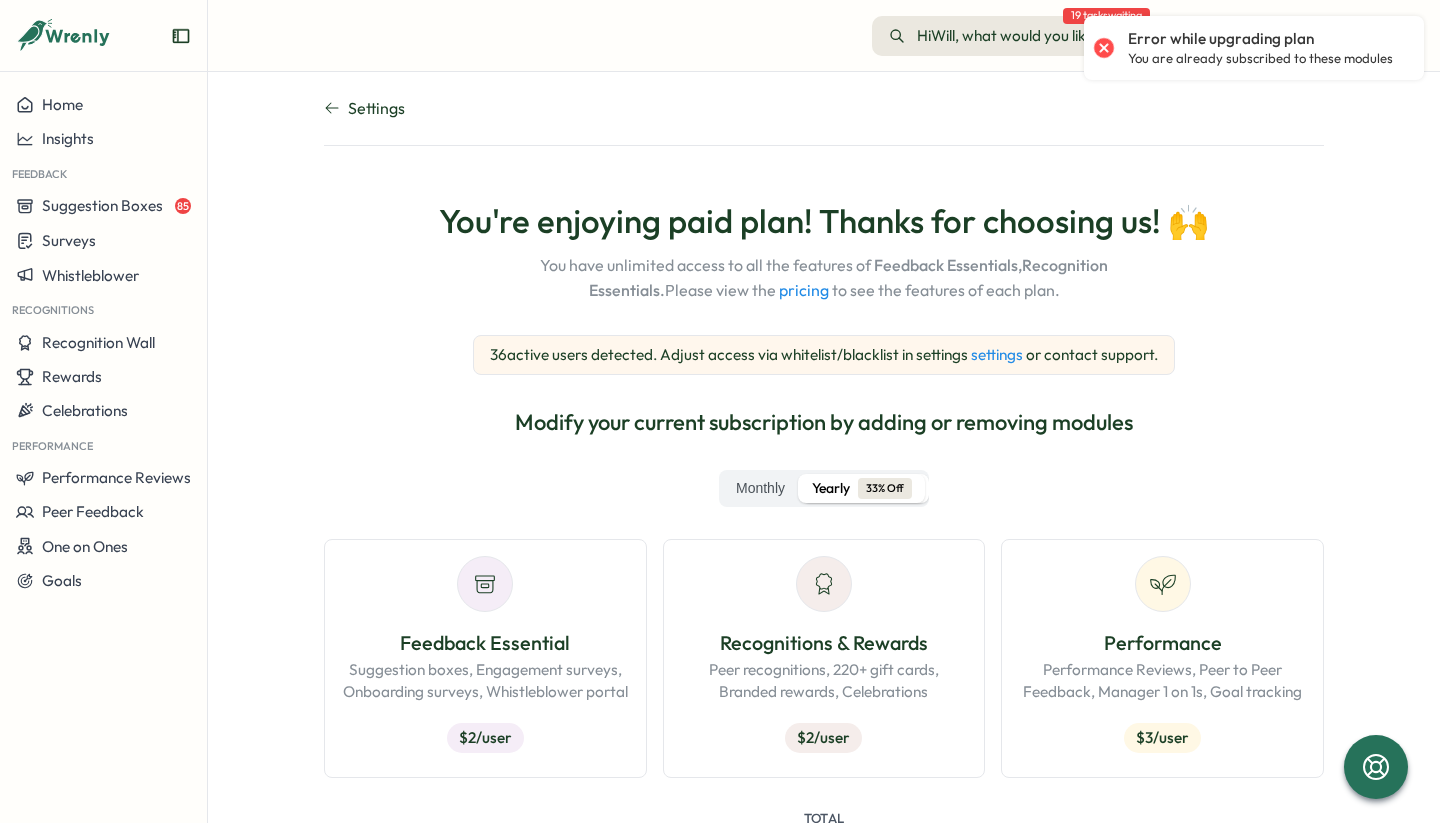 scroll, scrollTop: 0, scrollLeft: 0, axis: both 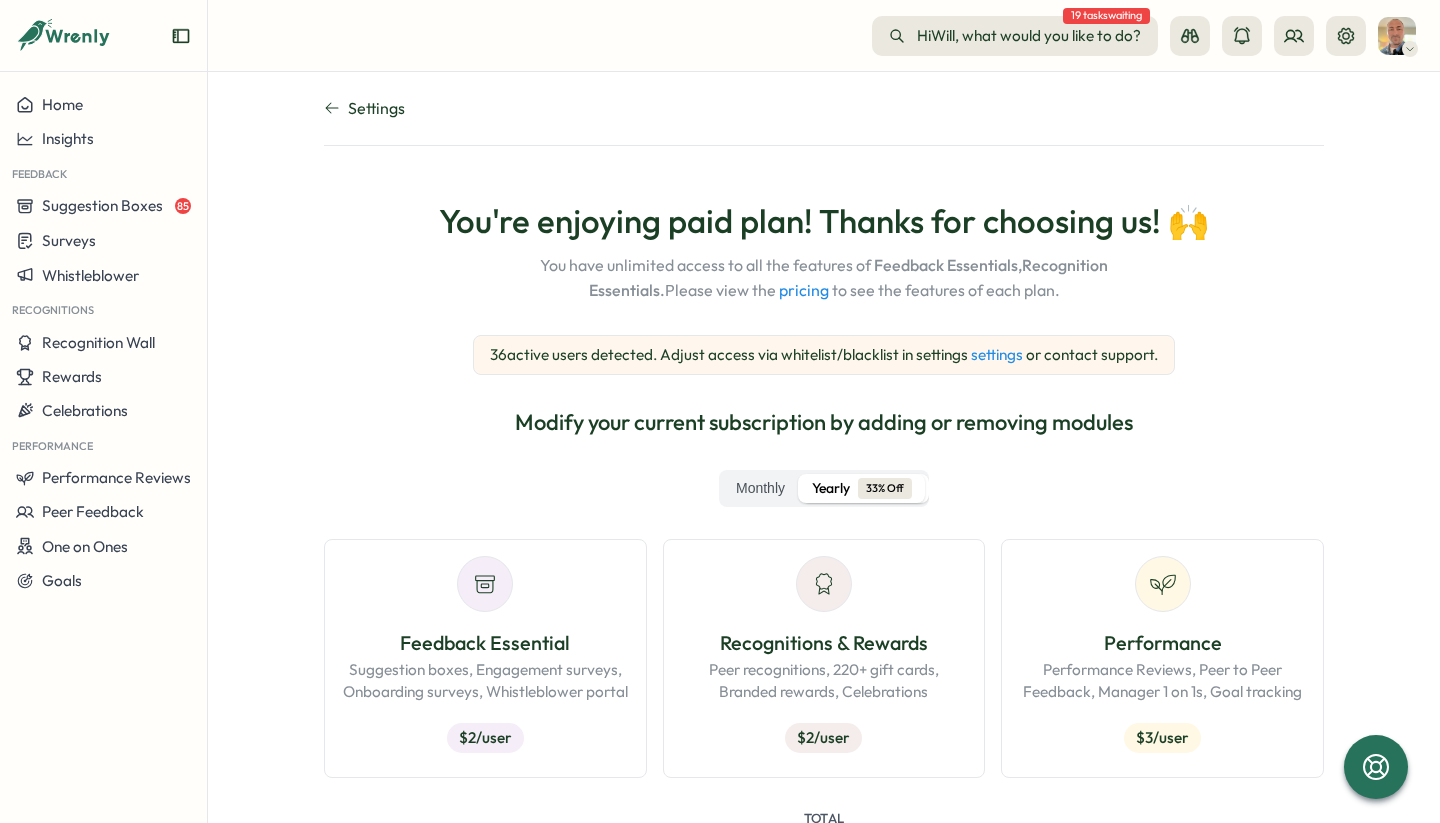 click on "Settings You're enjoying paid plan! Thanks for choosing us! 🙌 You have unlimited access to all the features of   Feedback Essentials ,  Recognition Essentials .  Please view the   pricing   to see the features of each plan. 36  active users detected. Adjust access via whitelist/blacklist in settings   settings   or contact support. Modify your current subscription by adding or removing modules Monthly Yearly 33% Off Feedback Essential Suggestion boxes, Engagement surveys, Onboarding surveys, Whistleblower portal $ 2 /user Recognitions & Rewards Peer recognitions, 220+ gift cards, Branded rewards, Celebrations $ 2 /user Performance Performance Reviews, Peer to Peer Feedback, Manager 1 on 1s, Goal tracking $ 3 /user Total $ 0 $ 0 36  user s  x $ 0 per year Review and Update your plan" at bounding box center [824, 551] 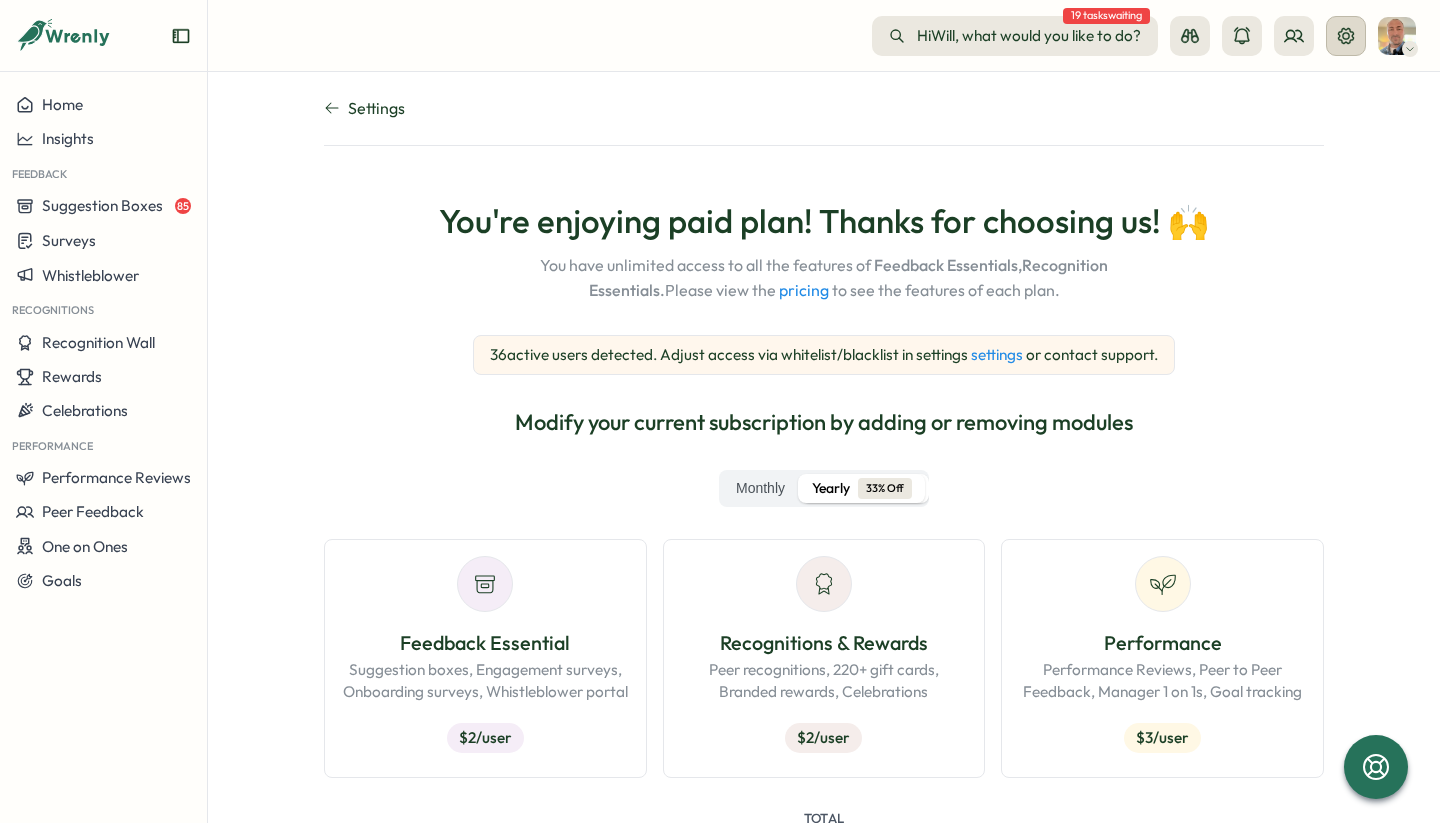 click 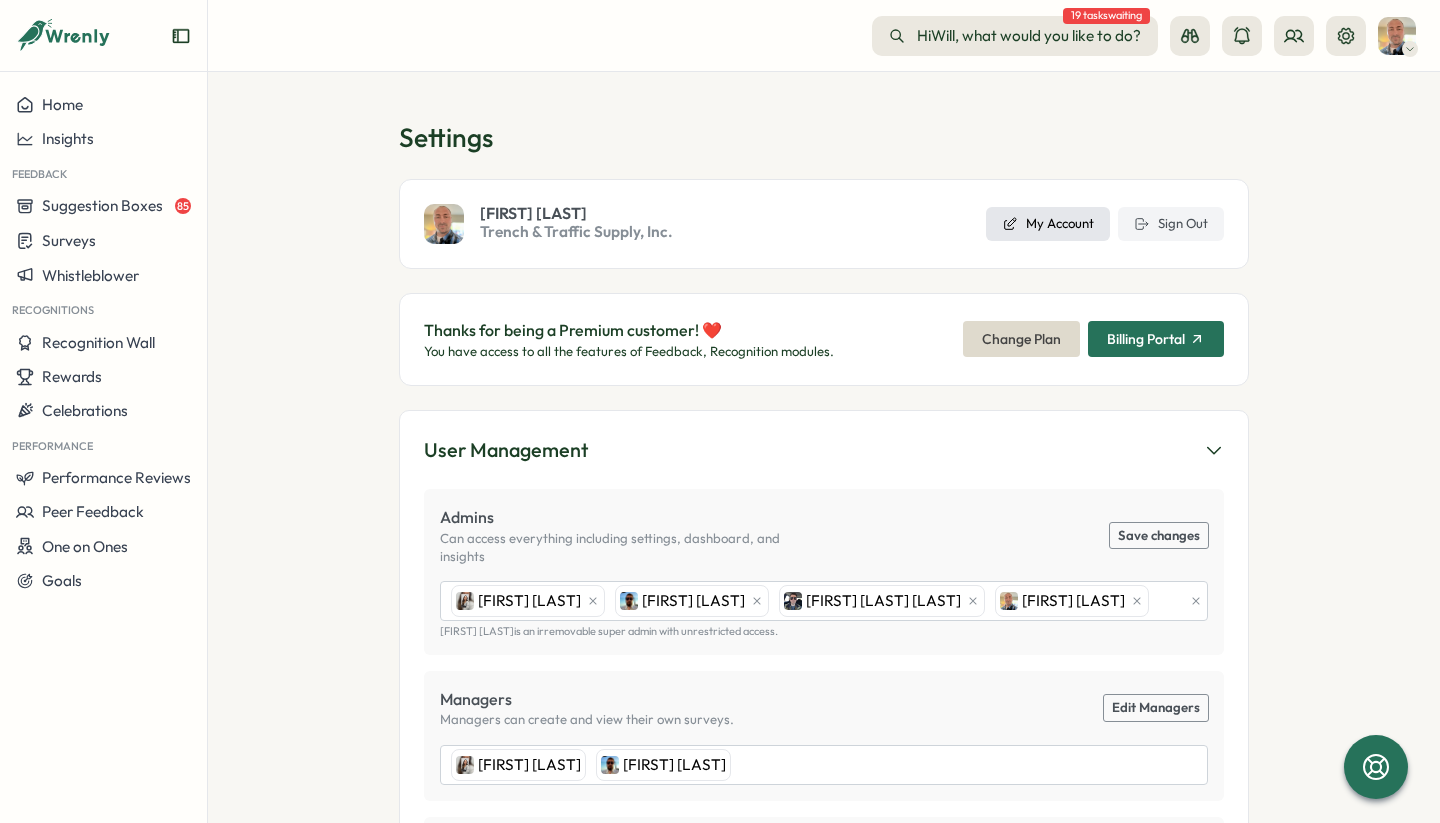 click on "My Account" at bounding box center (1060, 224) 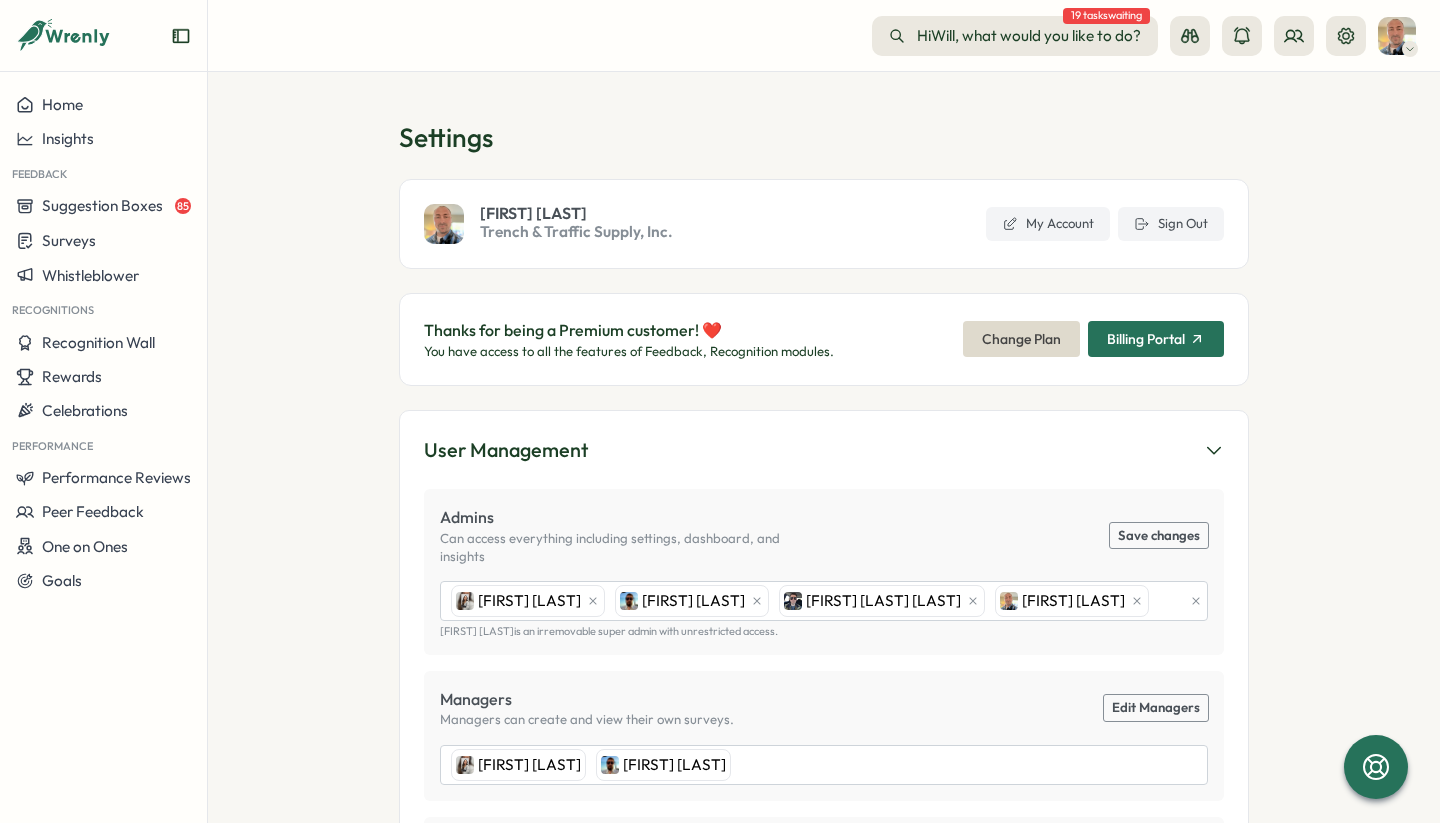 scroll, scrollTop: 0, scrollLeft: 0, axis: both 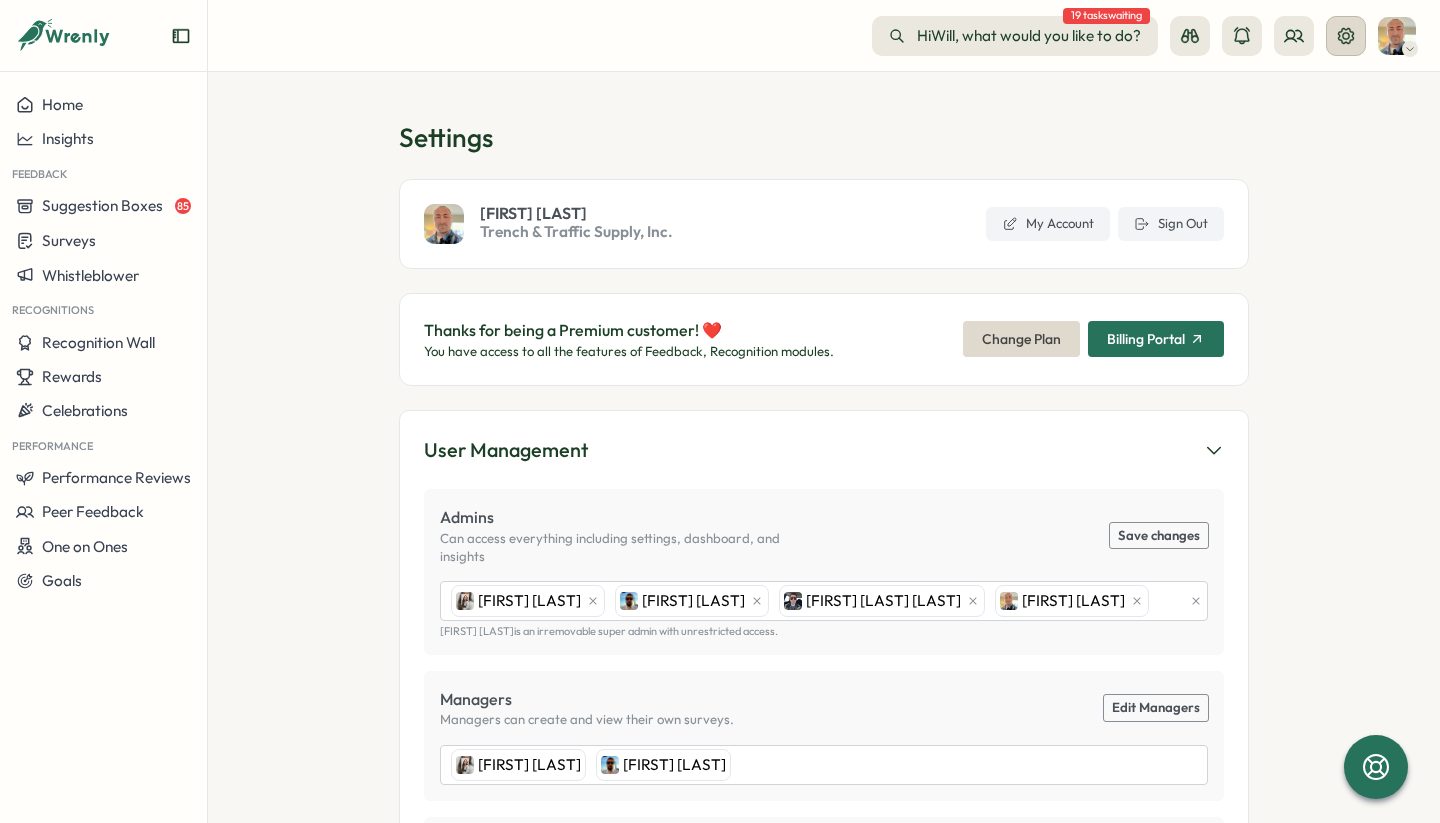 click 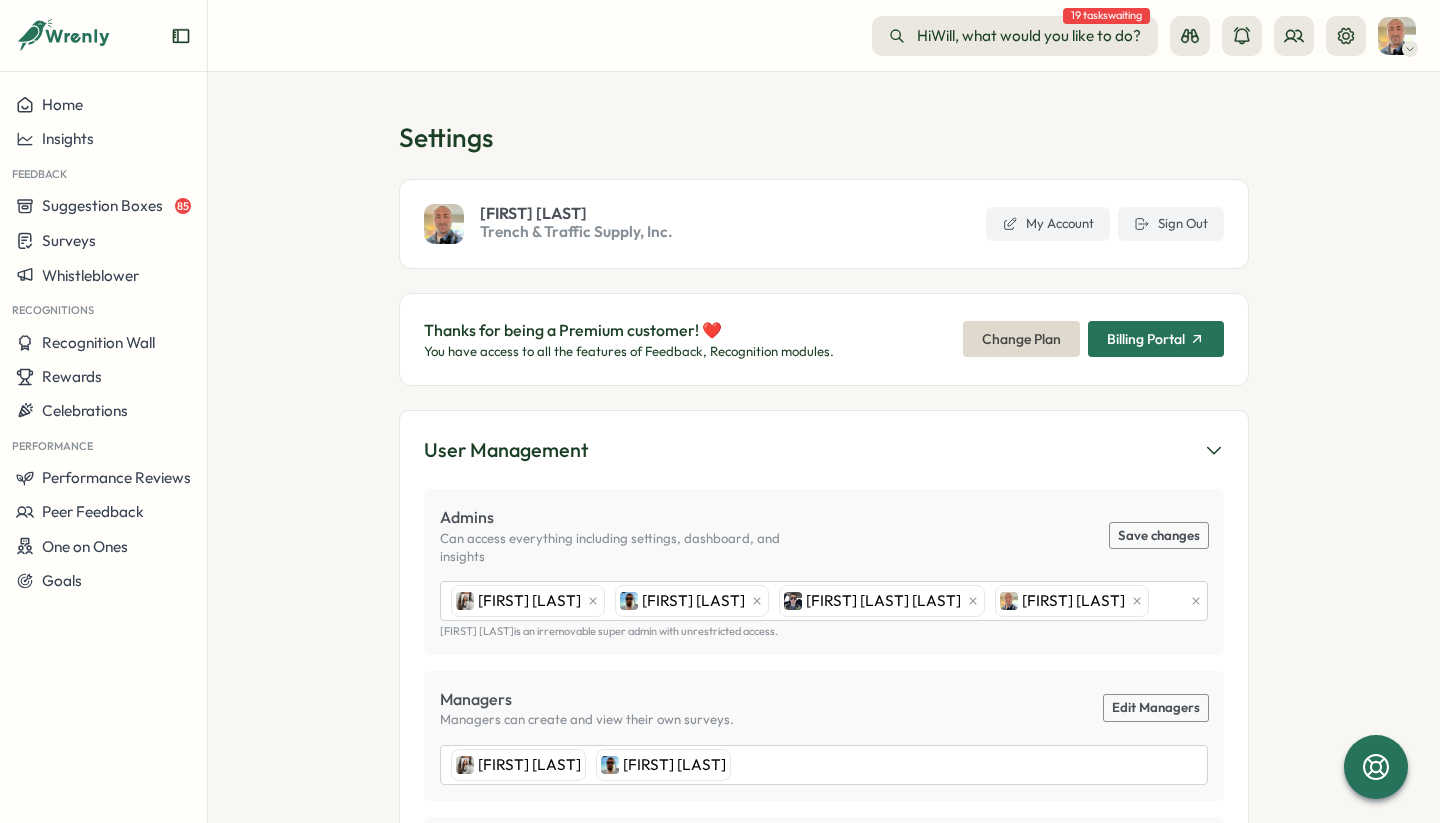 click at bounding box center [1397, 36] 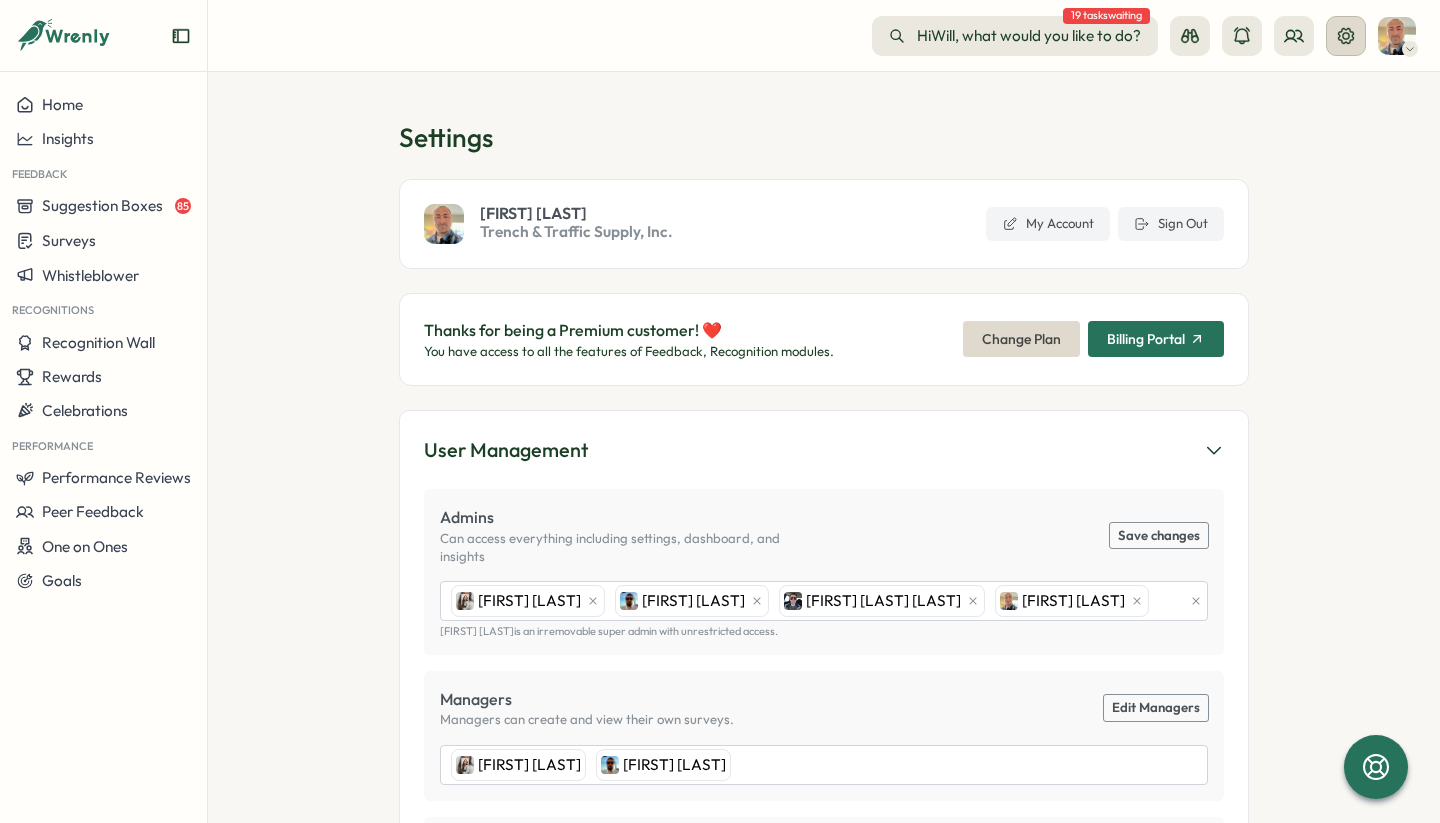 click at bounding box center [1346, 36] 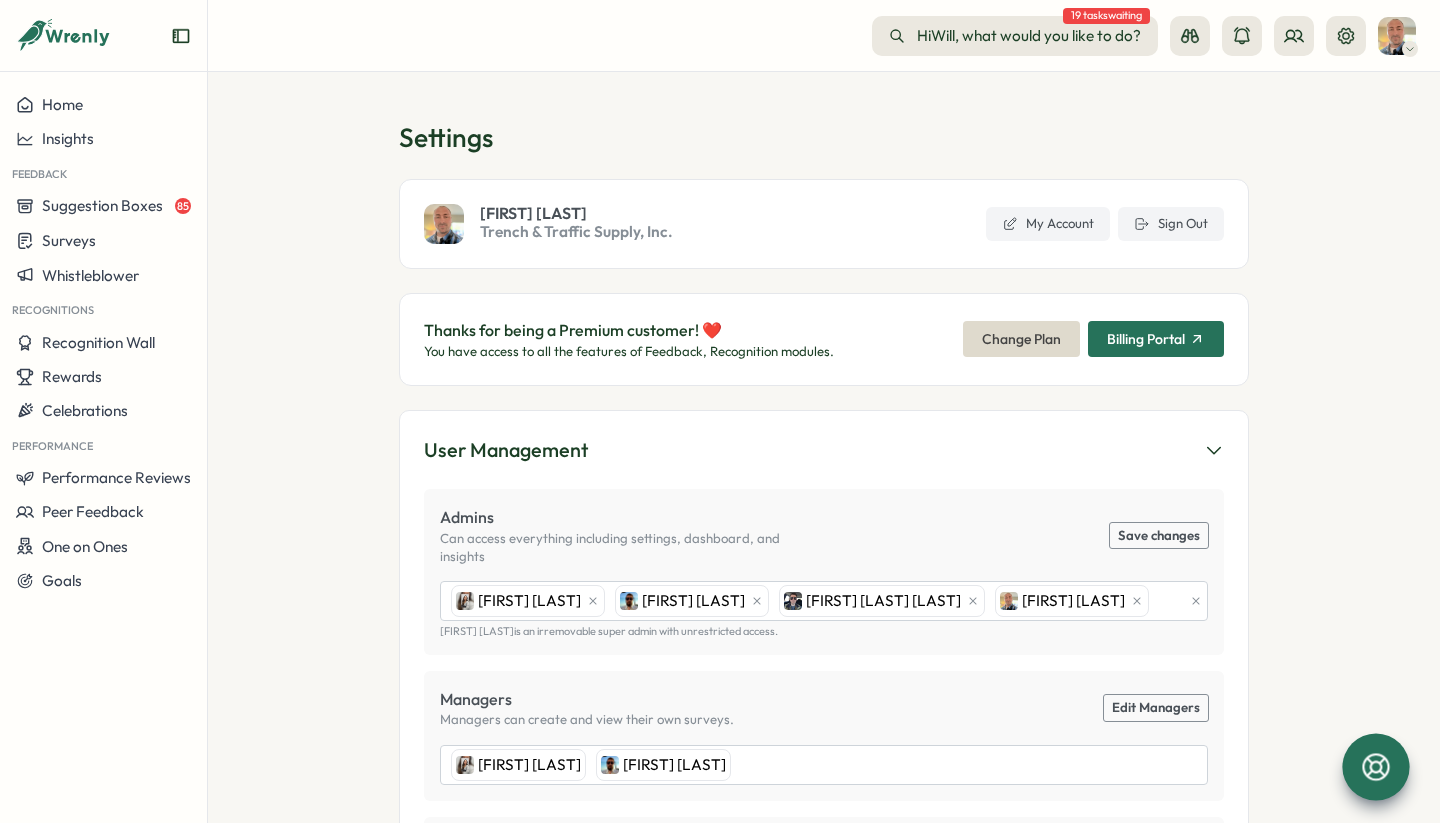 click 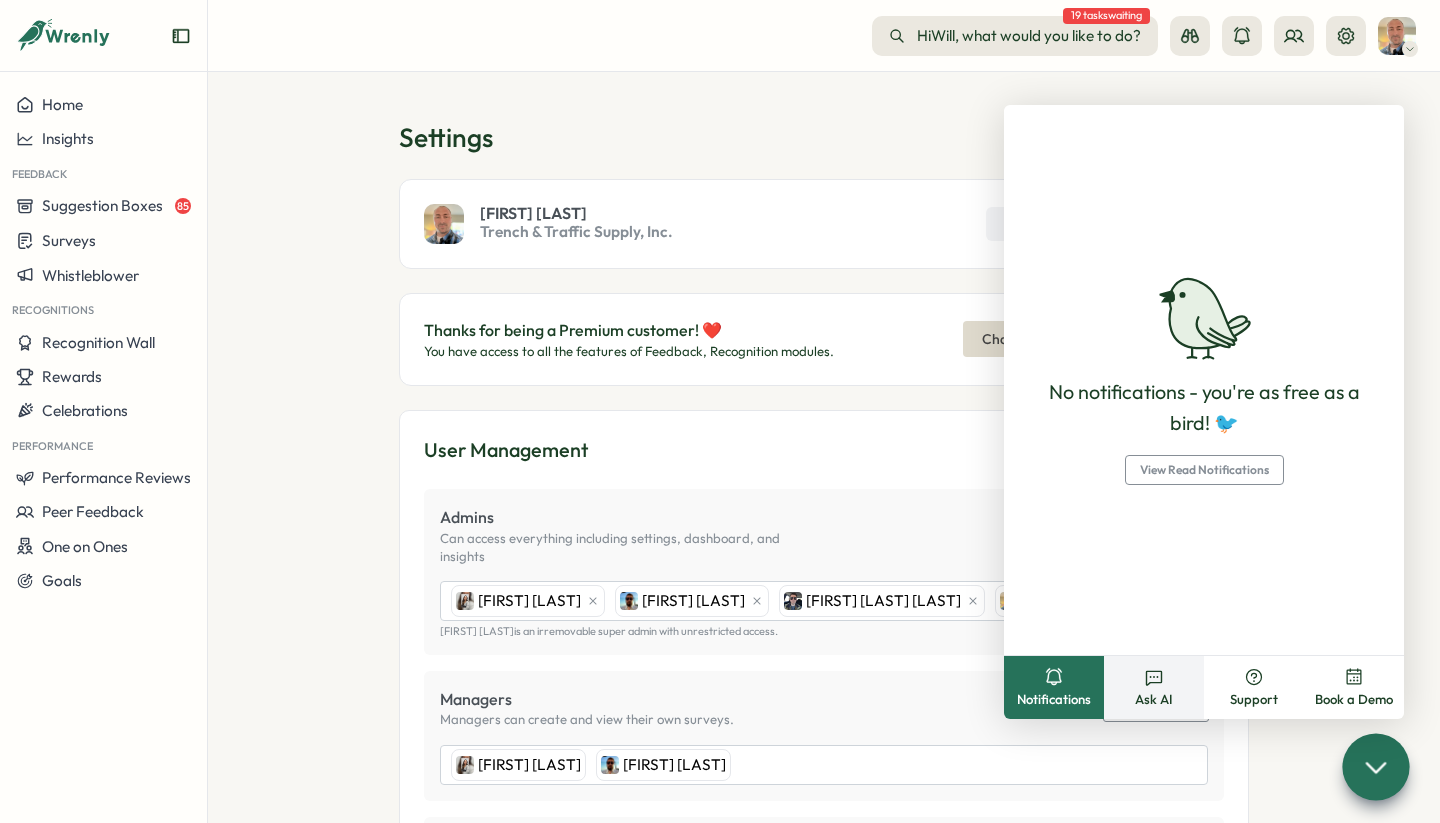click on "Ask AI" at bounding box center [1154, 687] 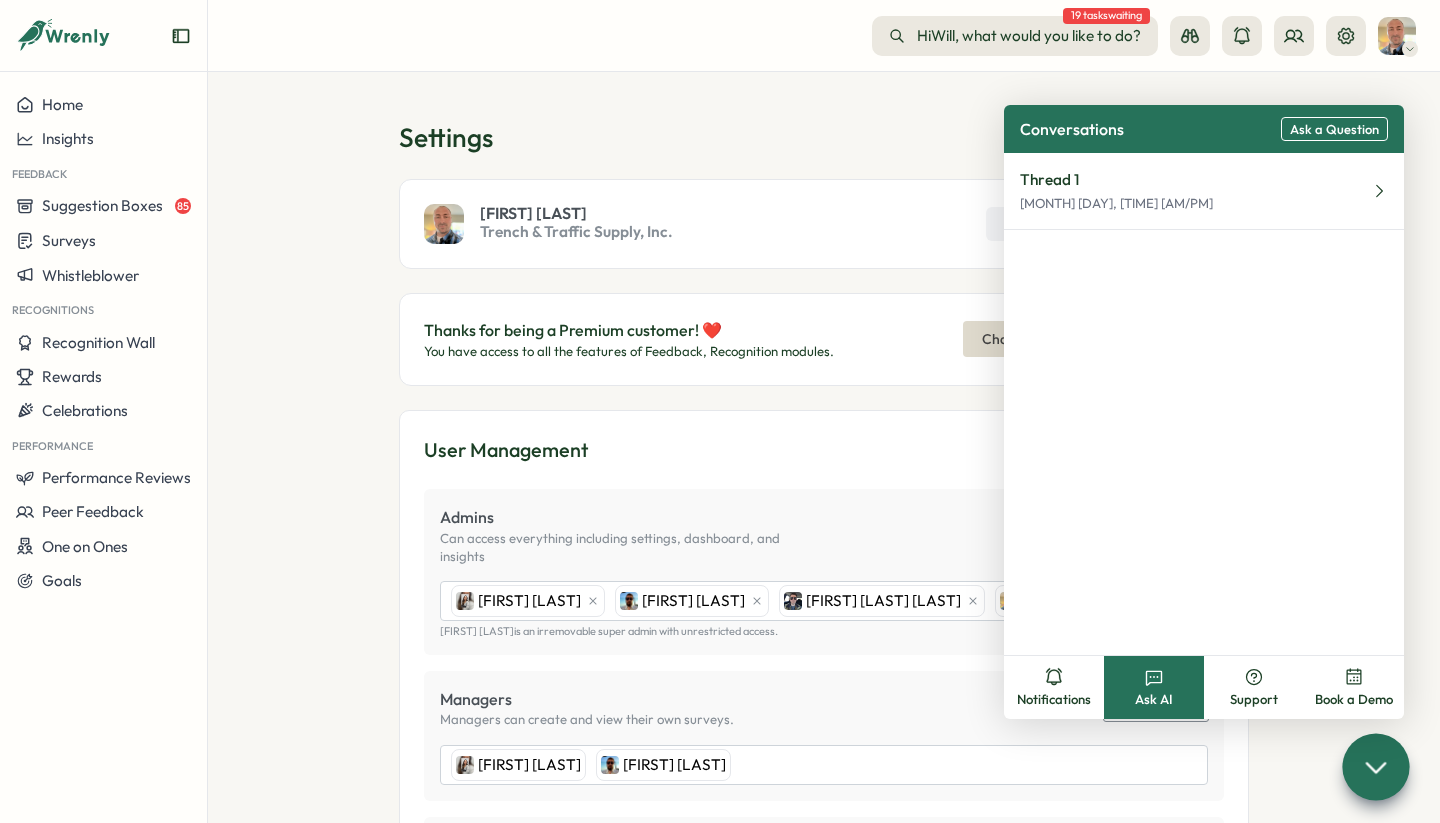 click on "Ask a Question" at bounding box center (1334, 129) 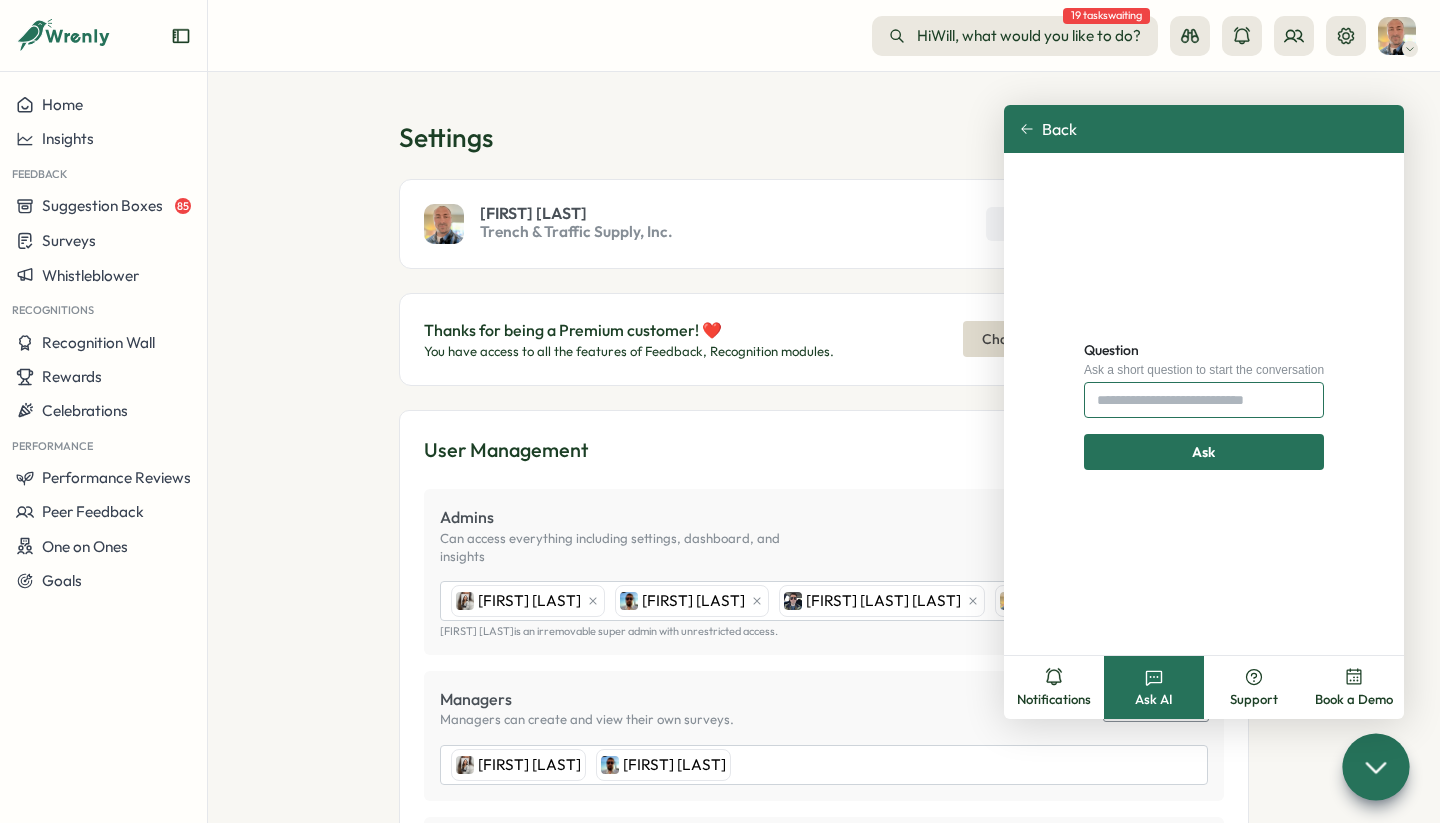 click on "Question" at bounding box center [1204, 400] 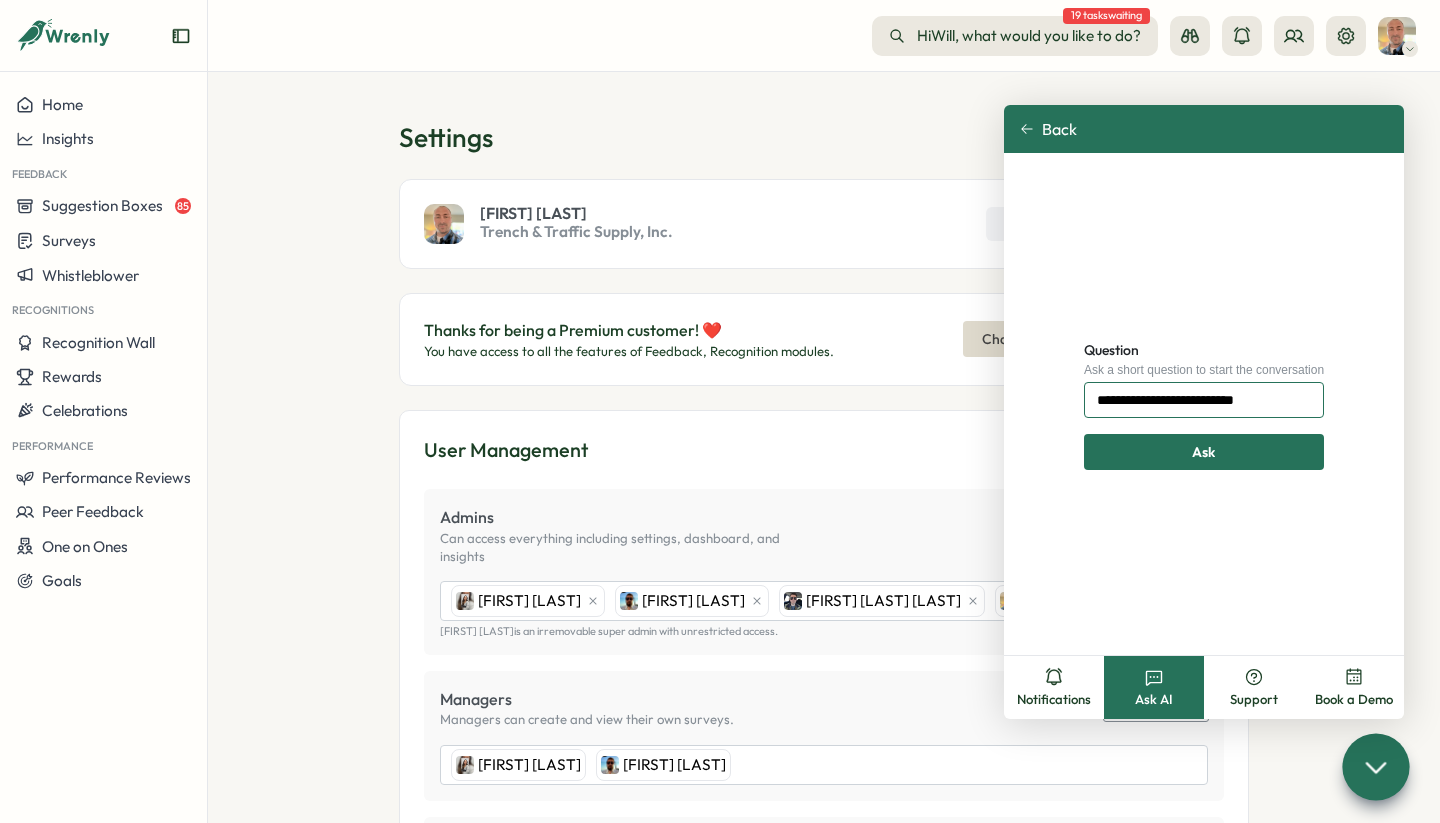 type on "**********" 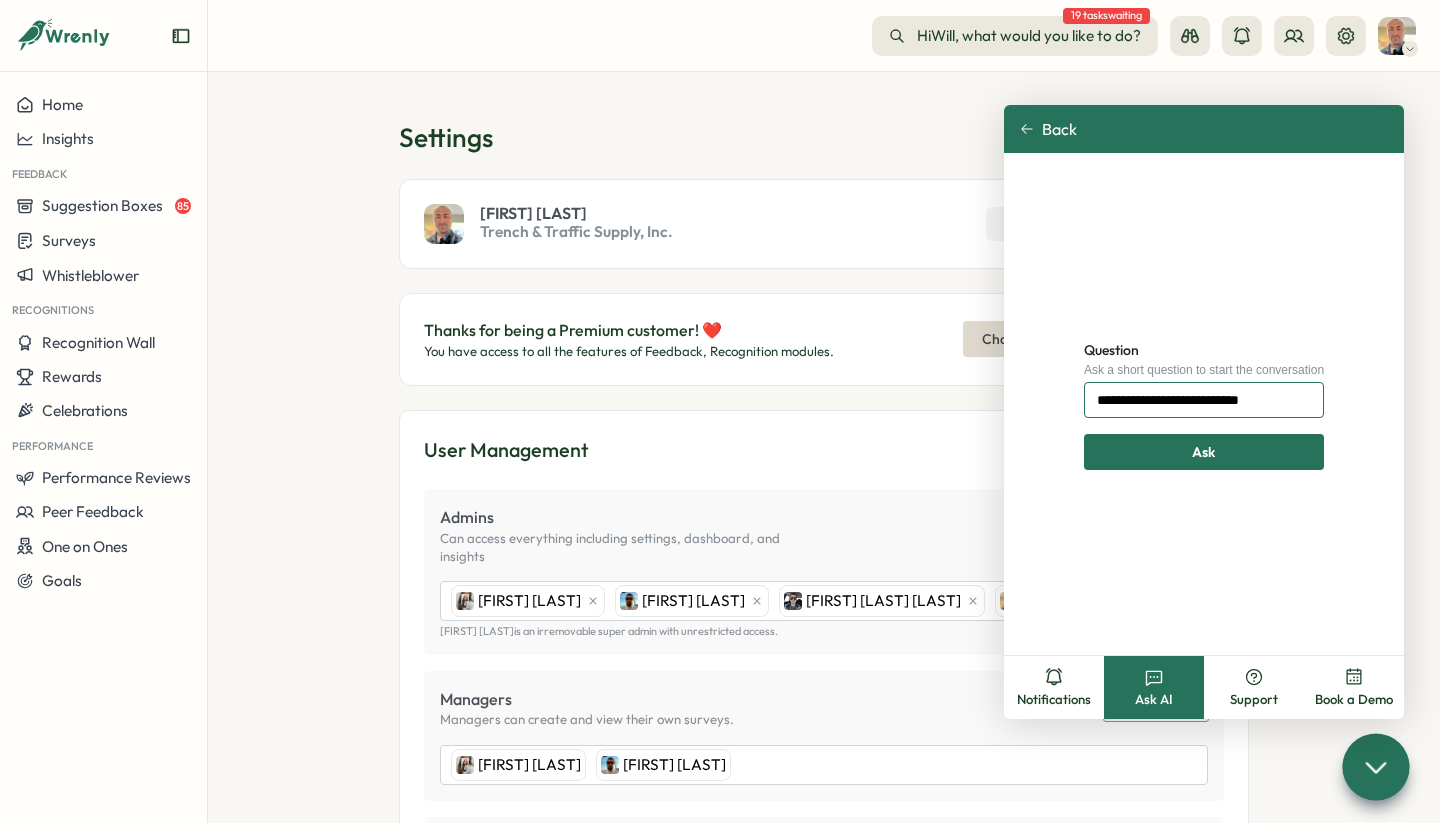 click on "Ask" at bounding box center [1204, 452] 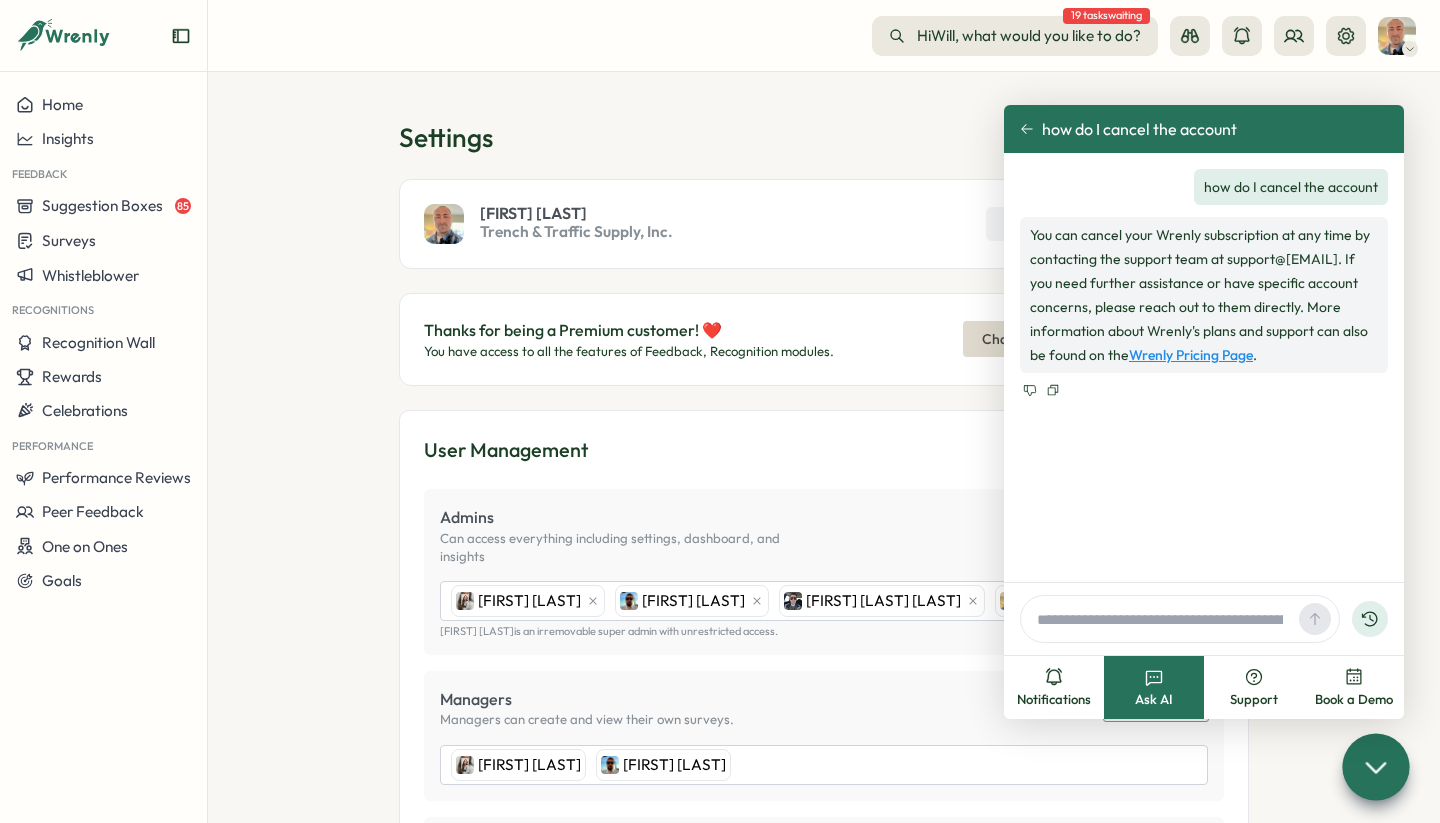 click on "You can cancel your Wrenly subscription at any time by contacting the support team at support@[EMAIL]. If you need further assistance or have specific account concerns, please reach out to them directly. More information about Wrenly's plans and support can also be found on the  Wrenly Pricing Page ." at bounding box center (1204, 295) 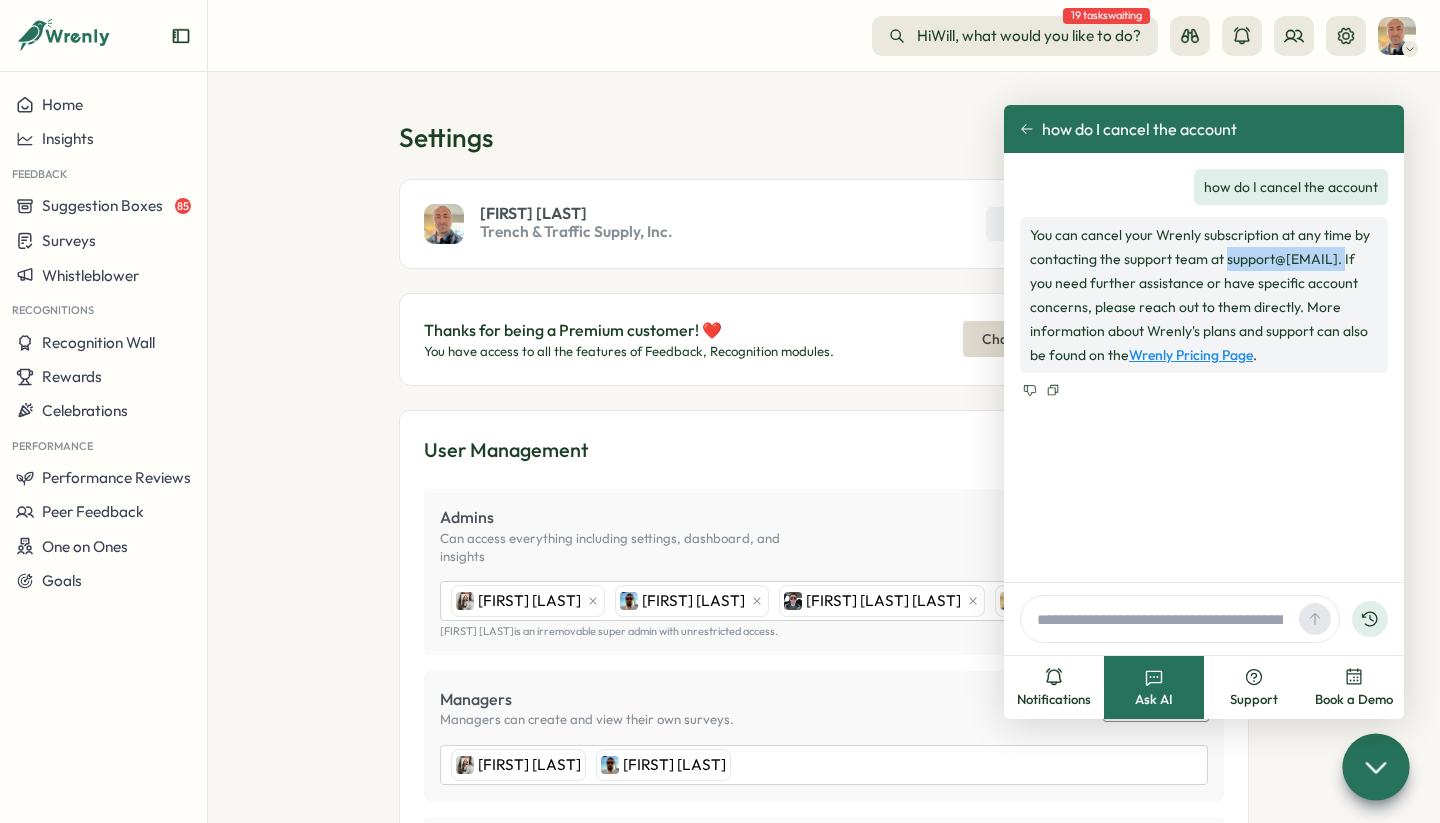drag, startPoint x: 1243, startPoint y: 263, endPoint x: 1303, endPoint y: 267, distance: 60.133186 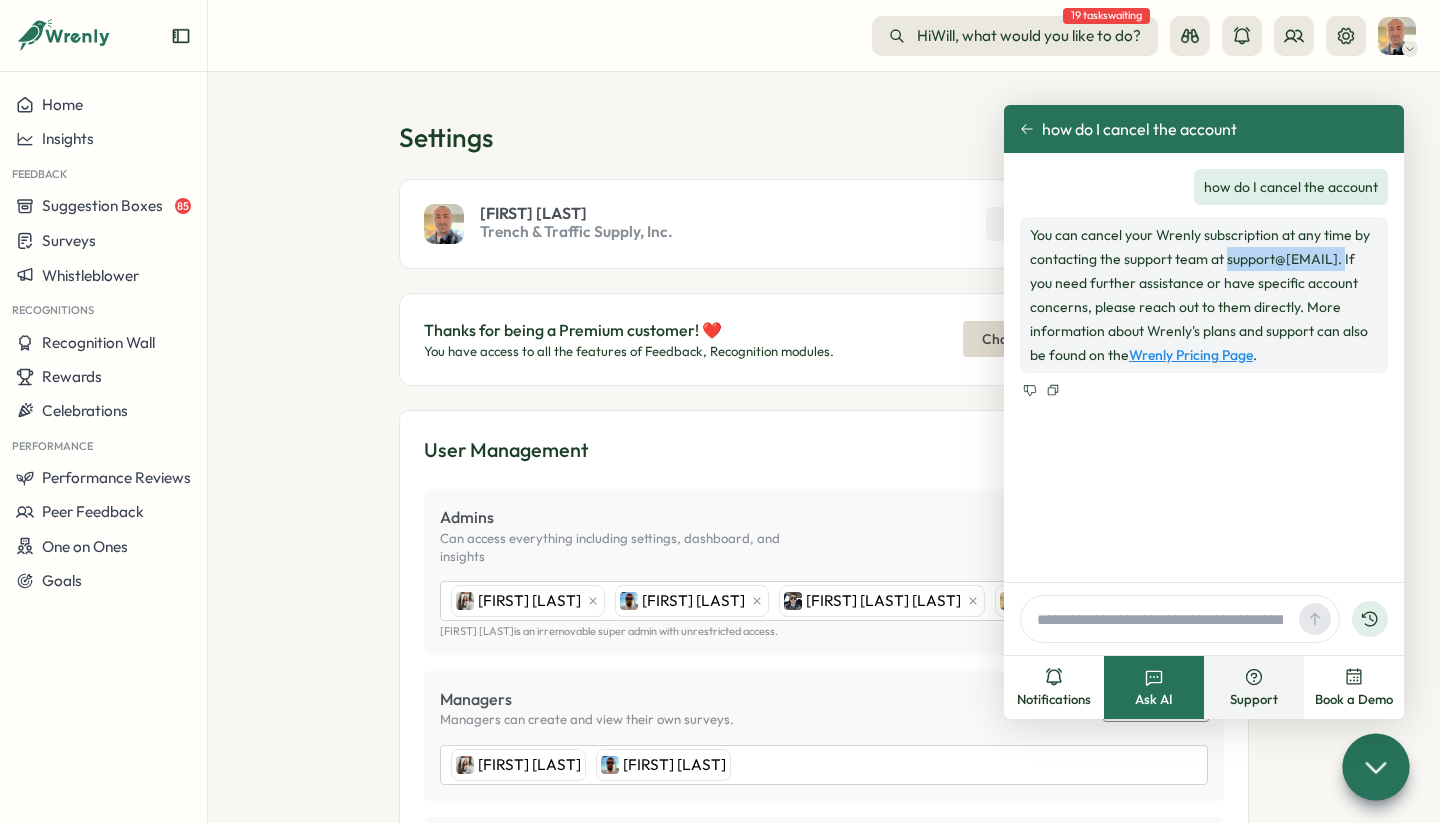 click on "Support" at bounding box center (1254, 700) 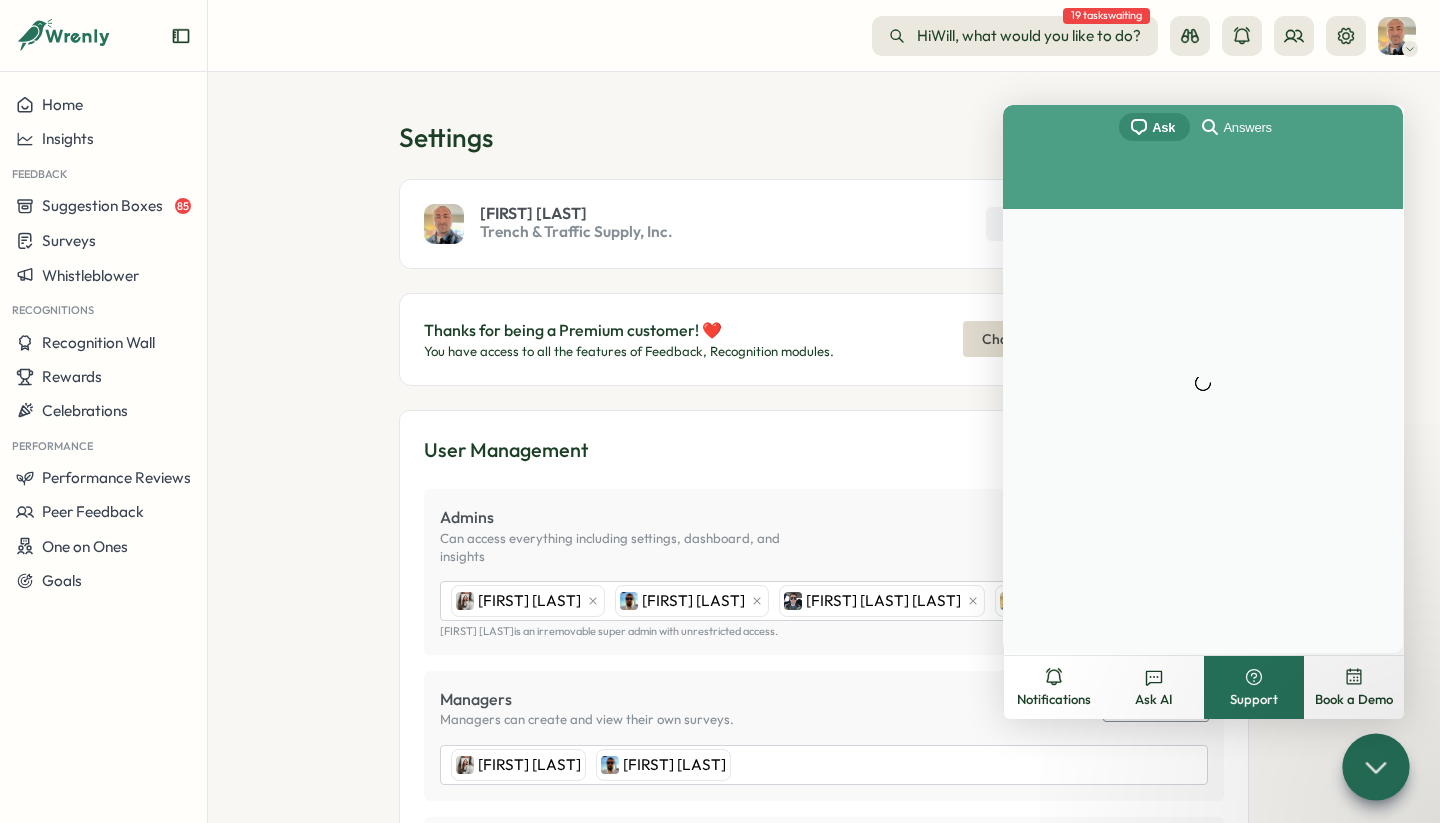 scroll, scrollTop: 0, scrollLeft: 0, axis: both 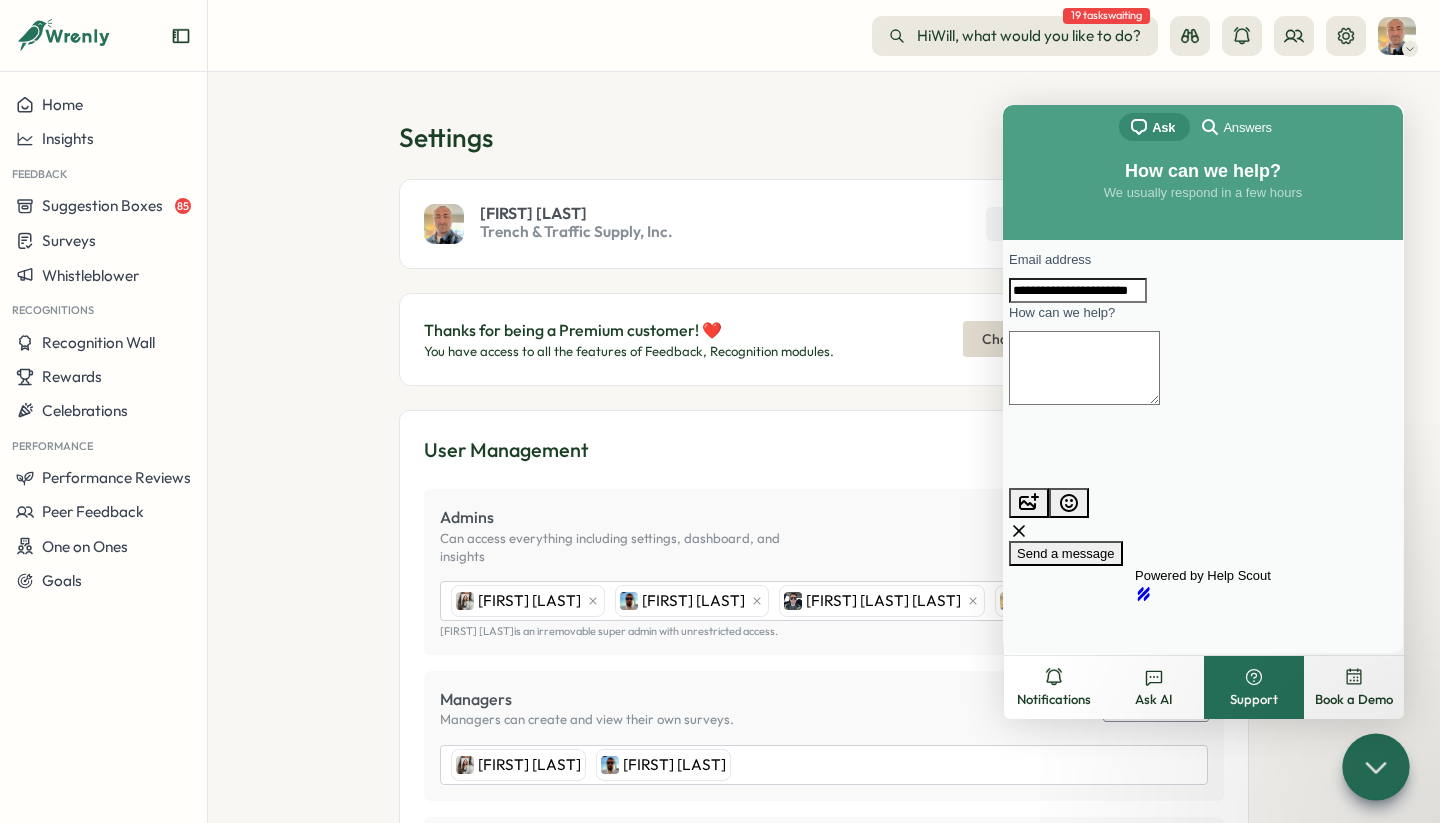 type on "**********" 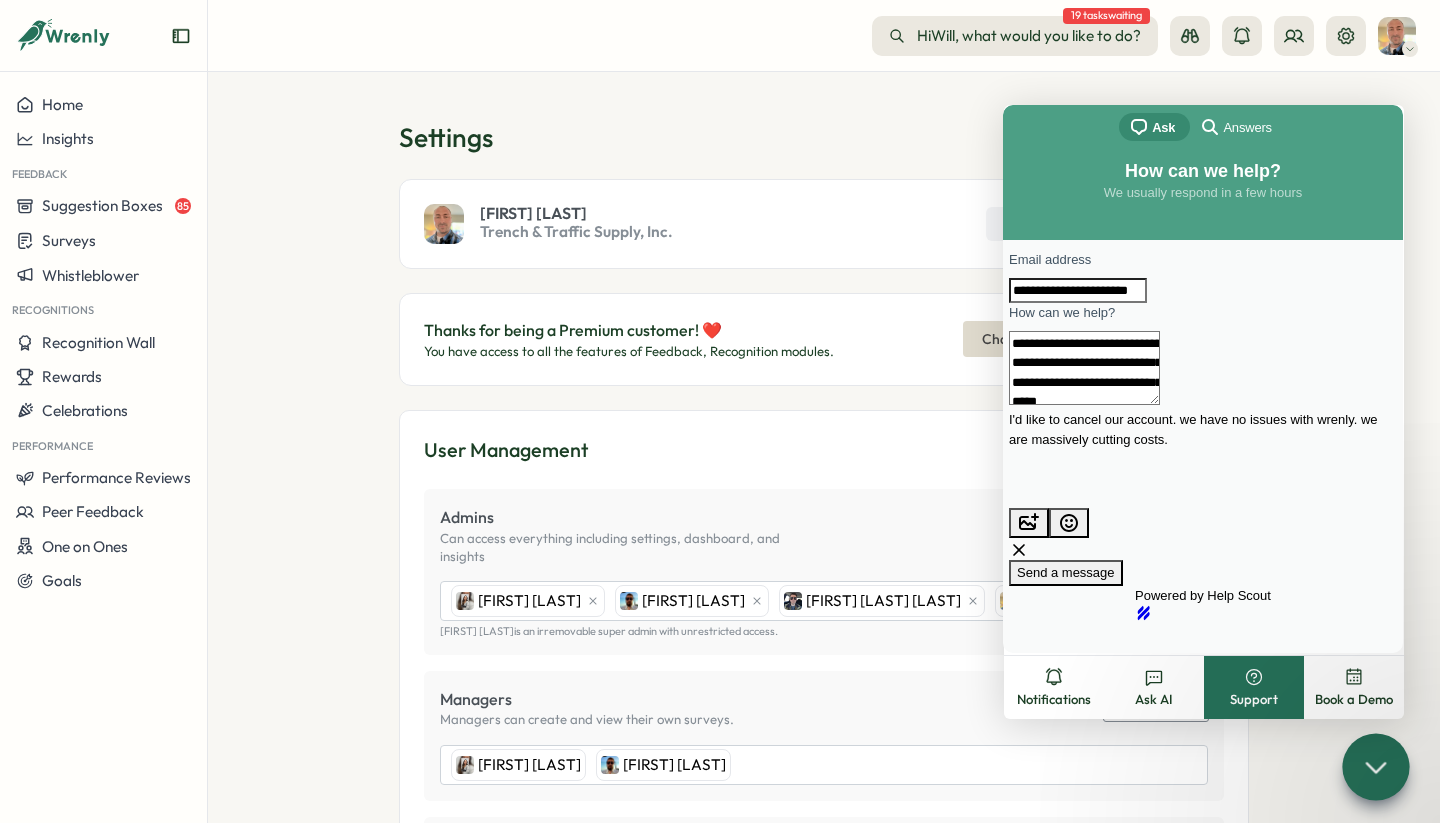type on "**********" 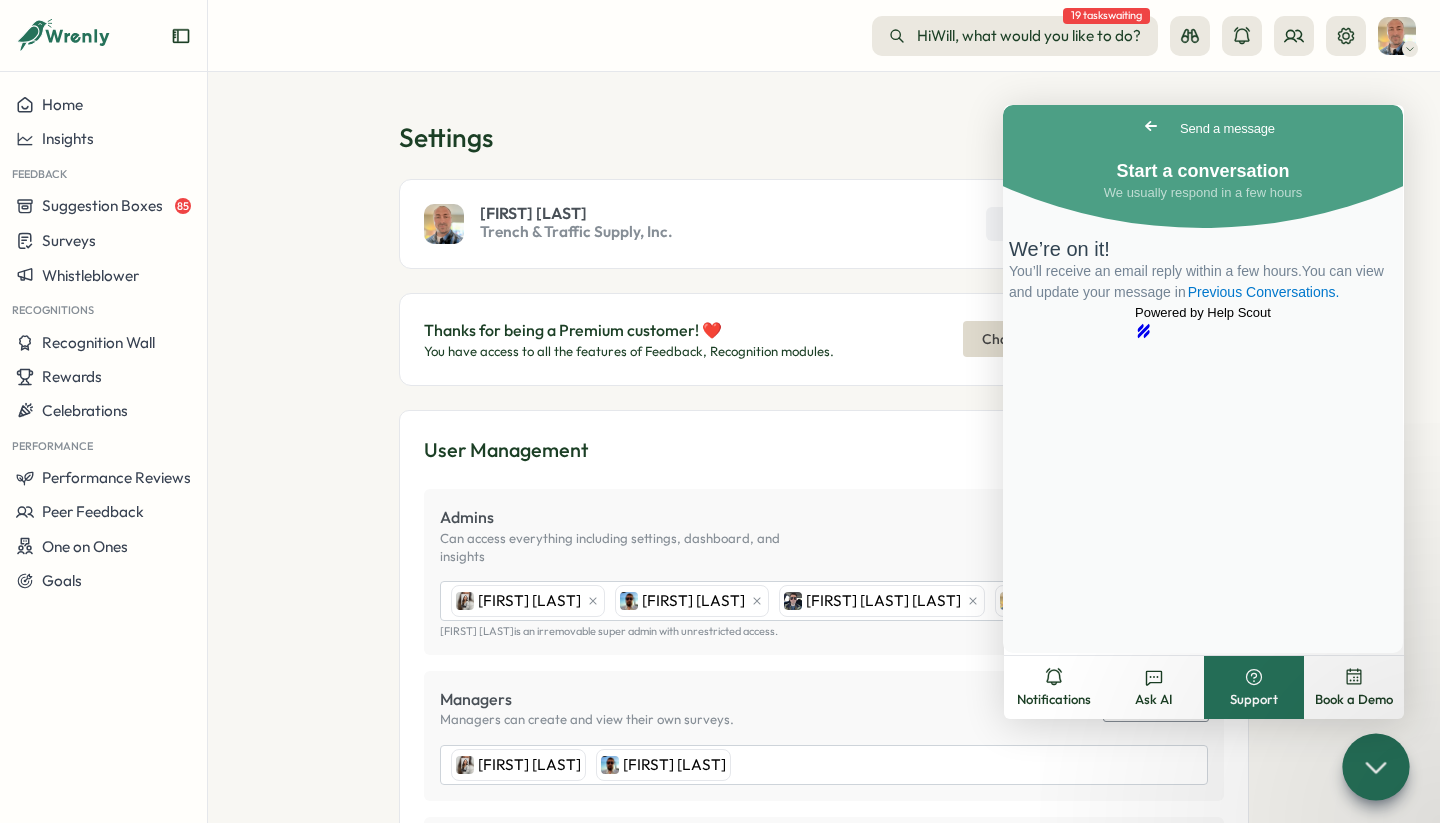 click 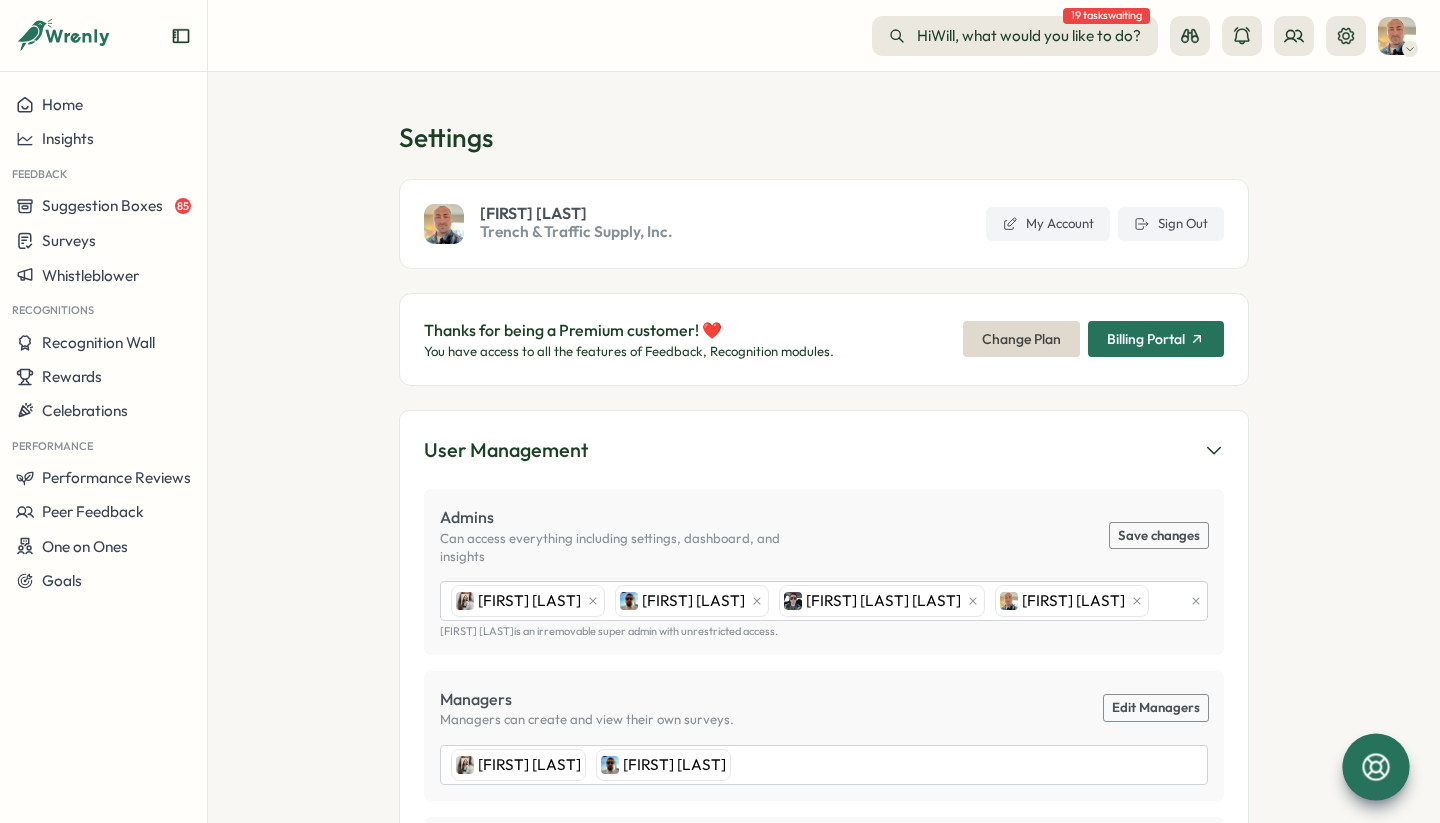 type 